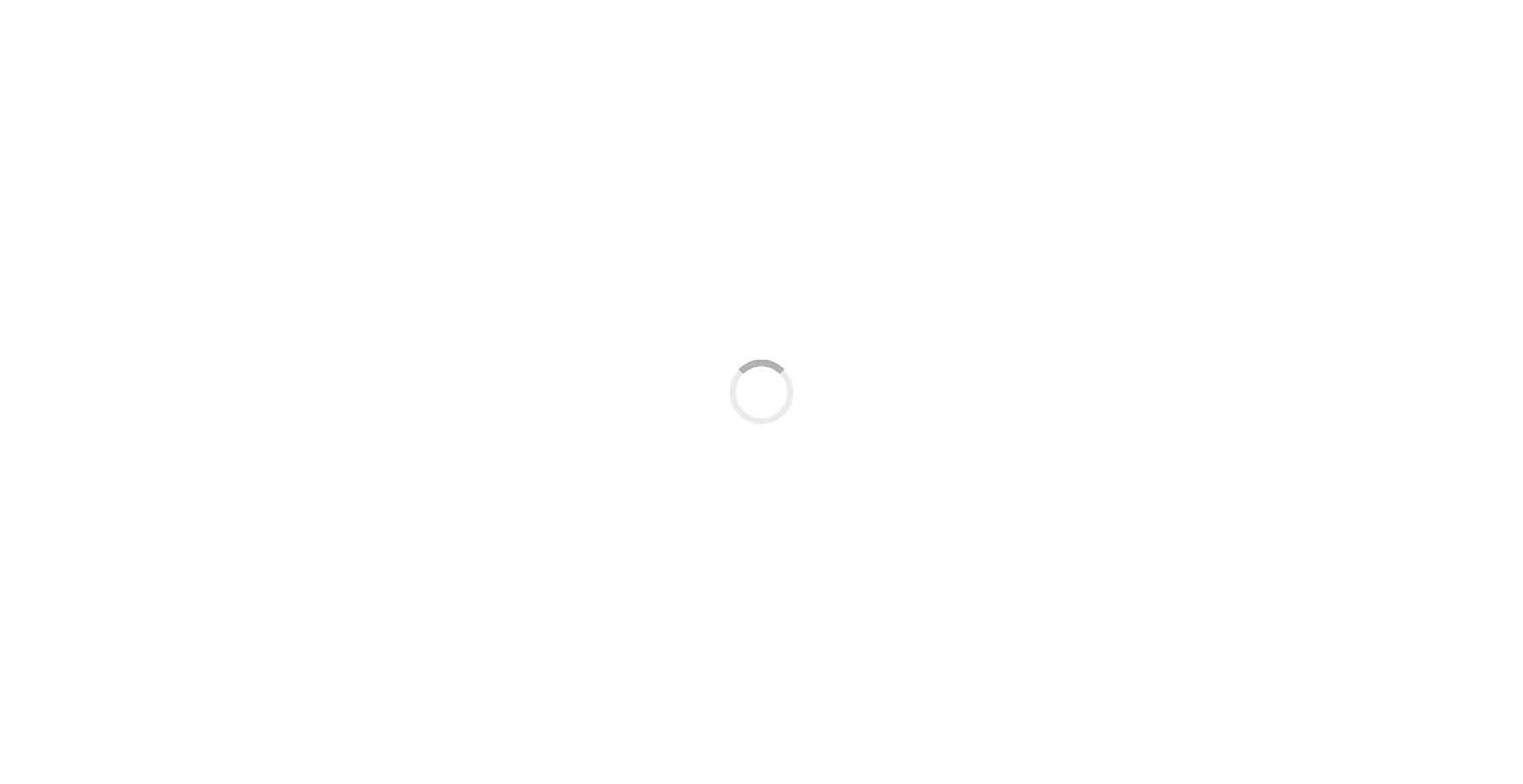 scroll, scrollTop: 0, scrollLeft: 0, axis: both 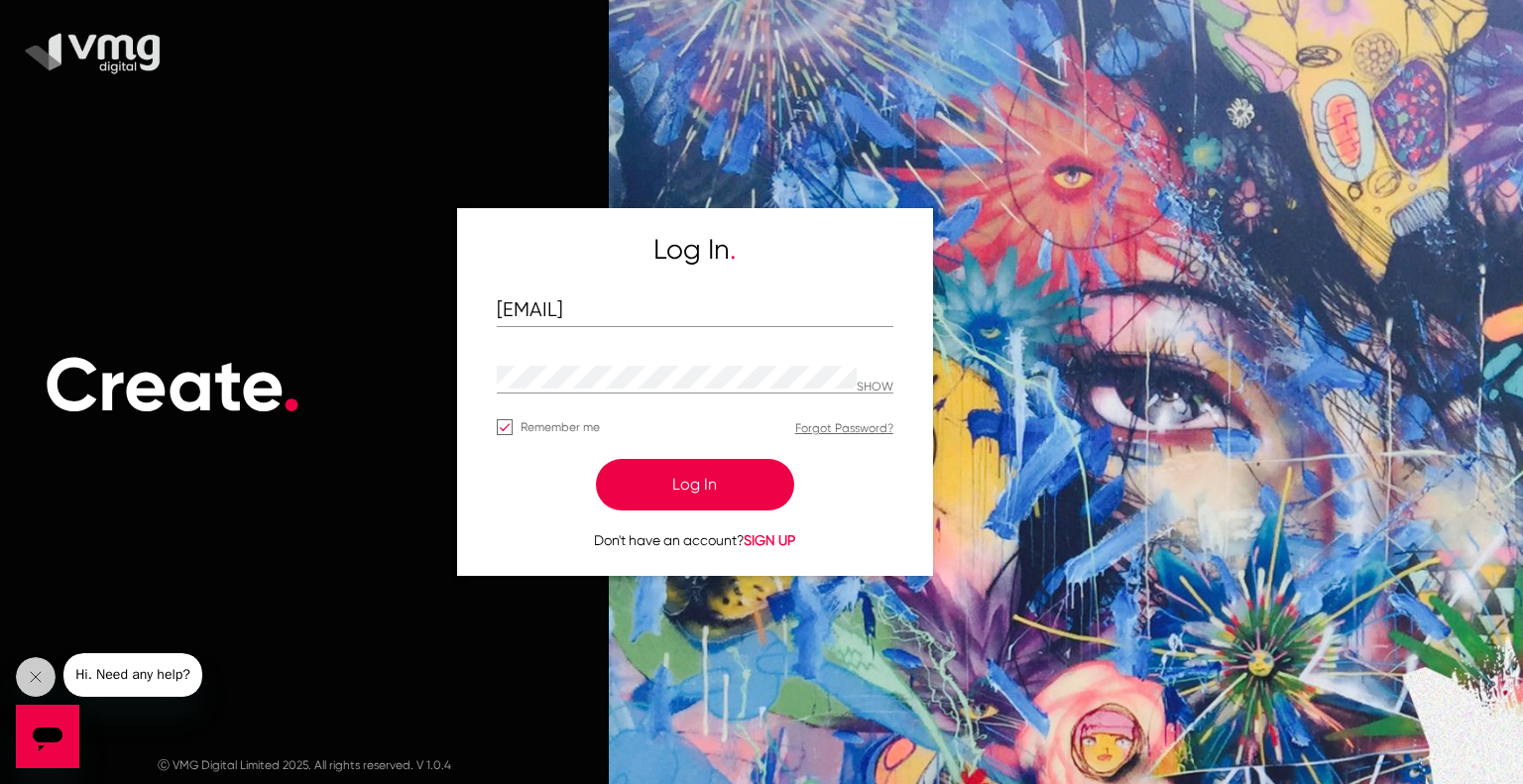 click on "Log In" at bounding box center [695, 485] 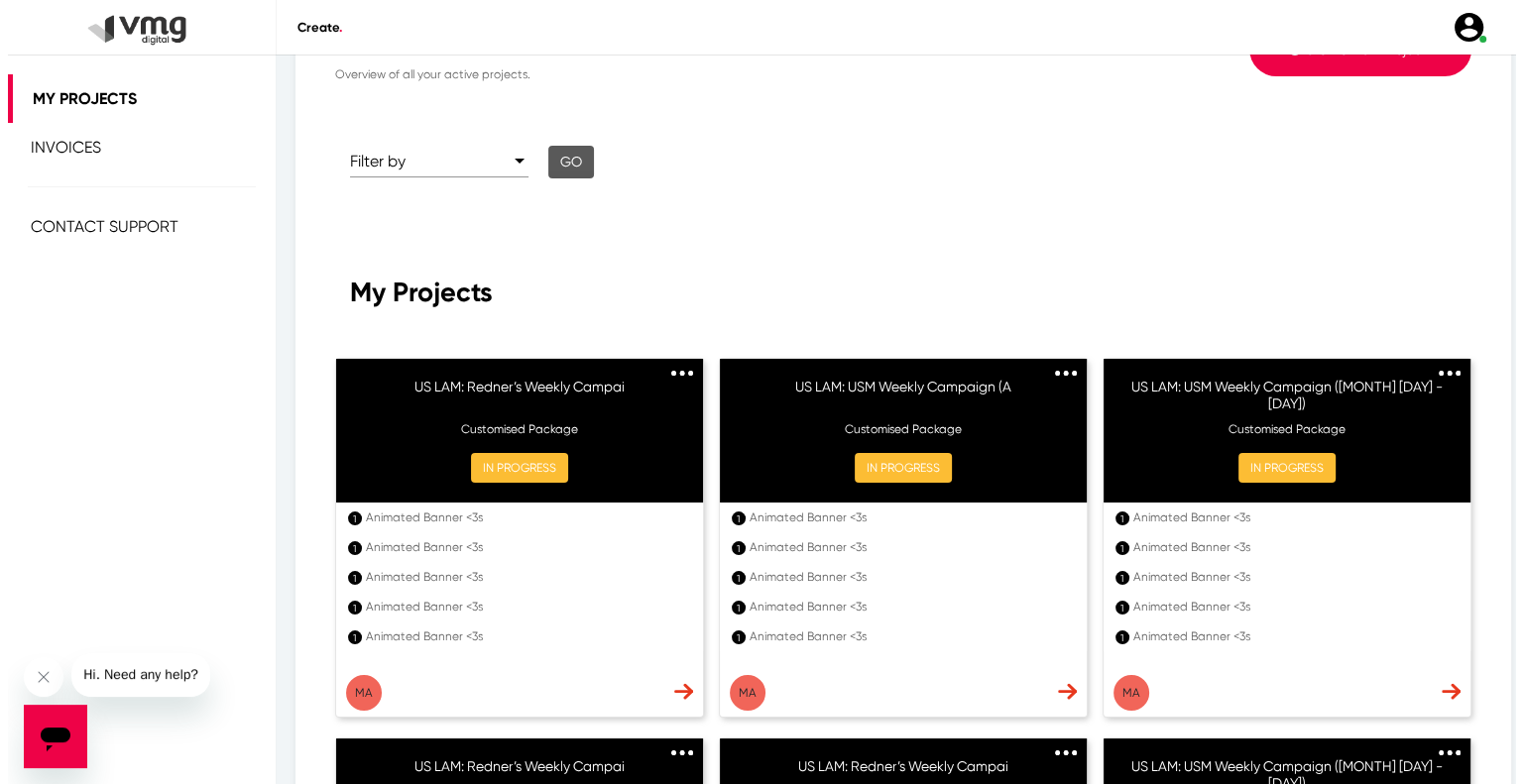 scroll, scrollTop: 0, scrollLeft: 0, axis: both 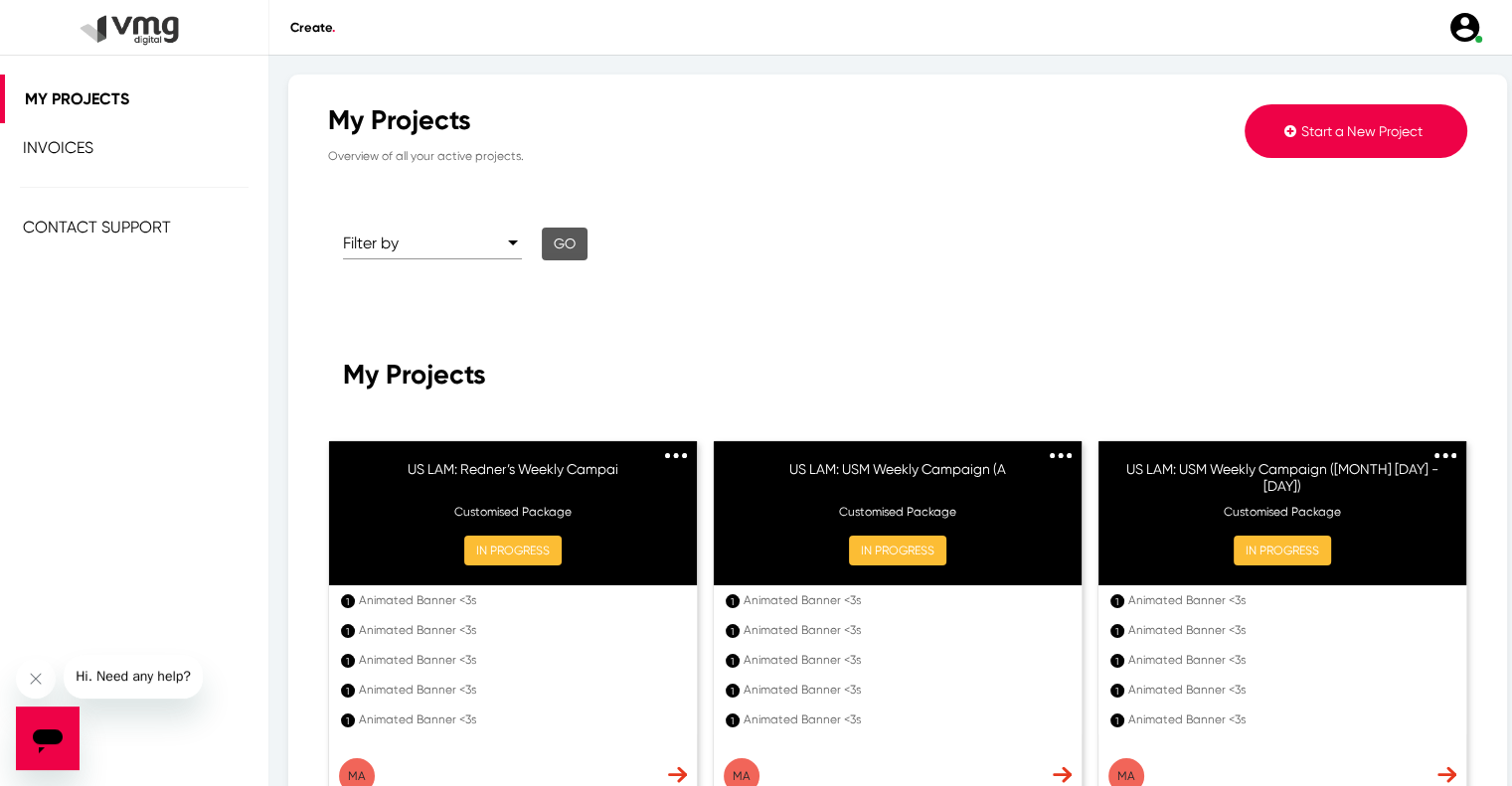 click on "Start a New Project" 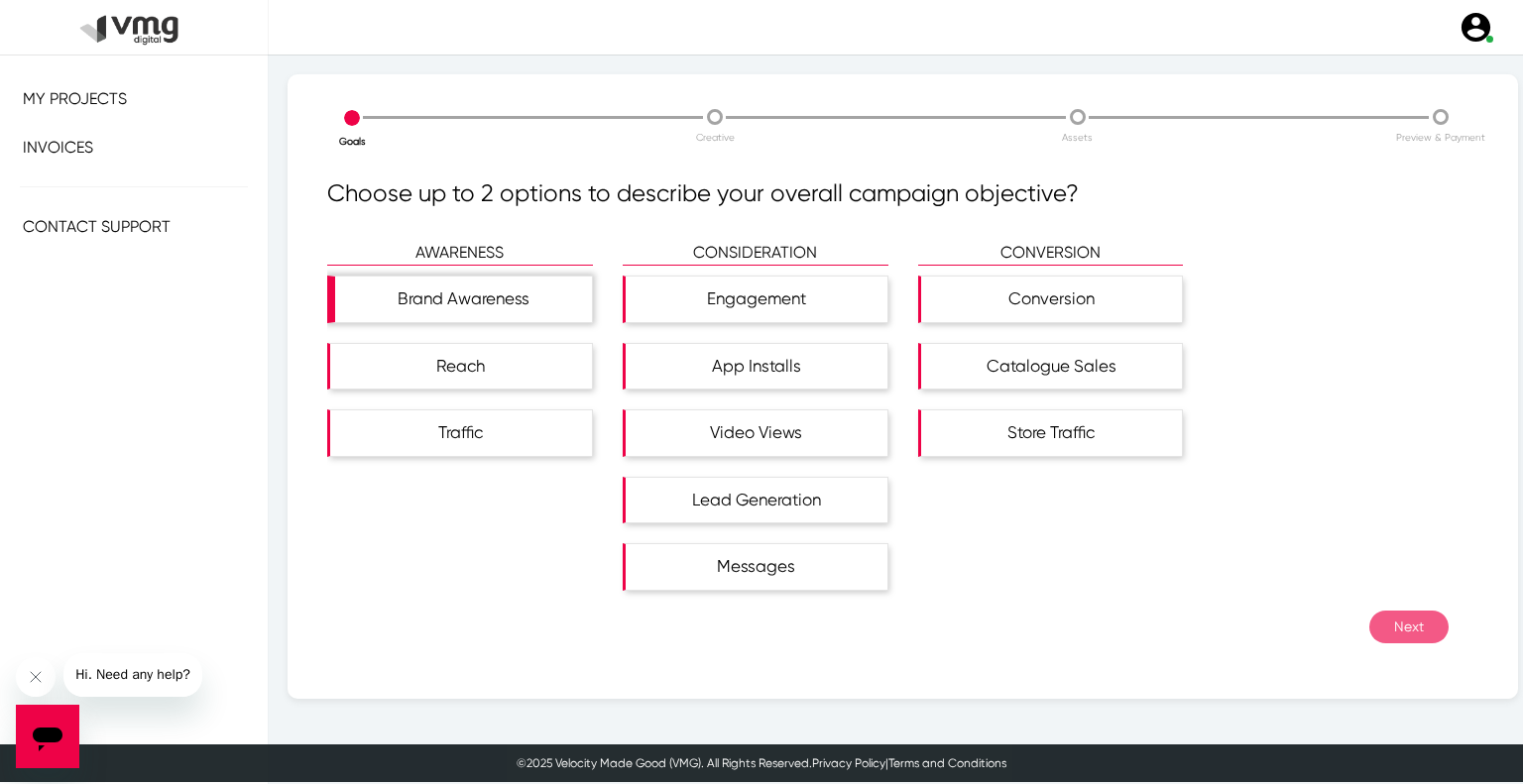 click on "Brand Awareness" 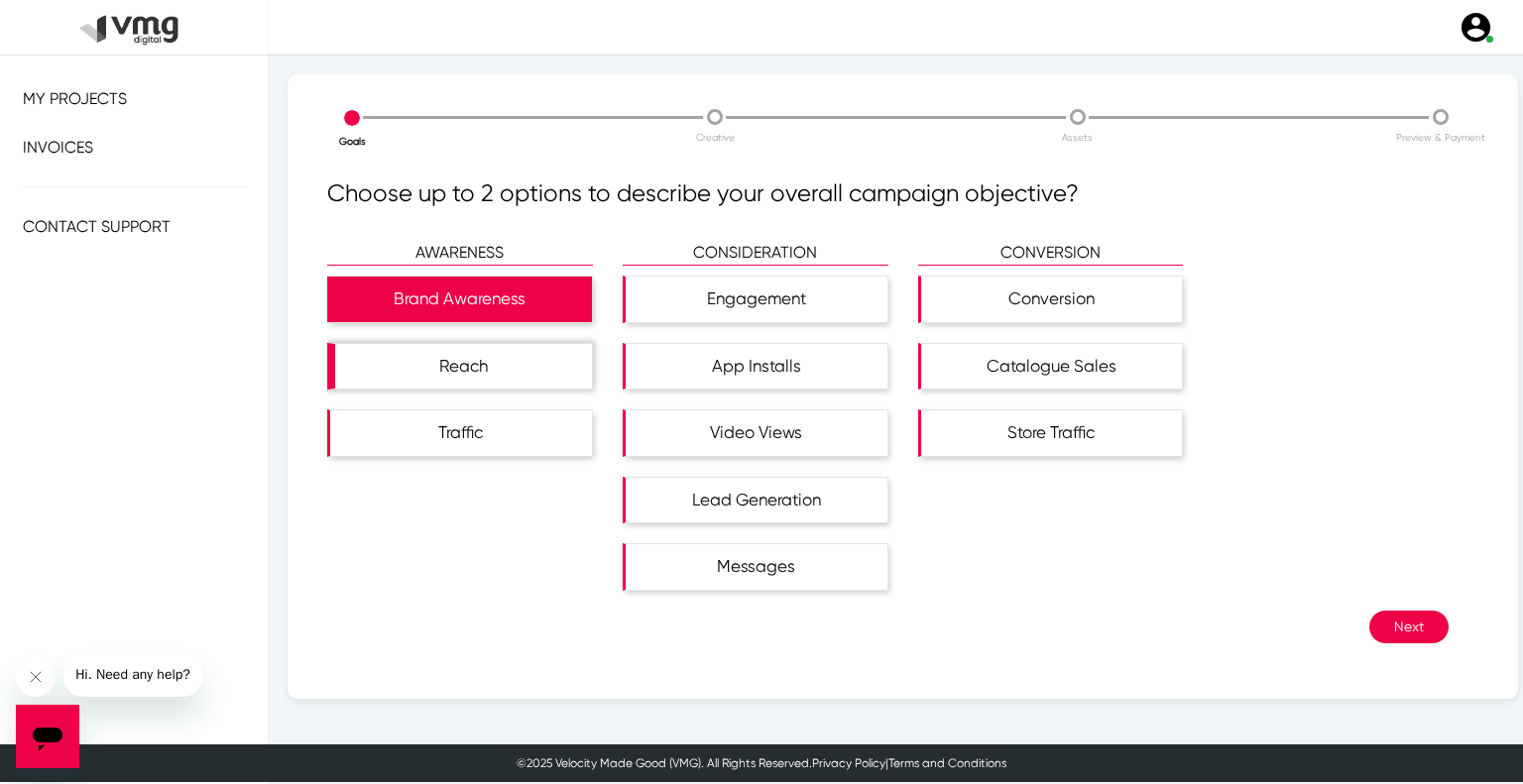 click on "Reach" 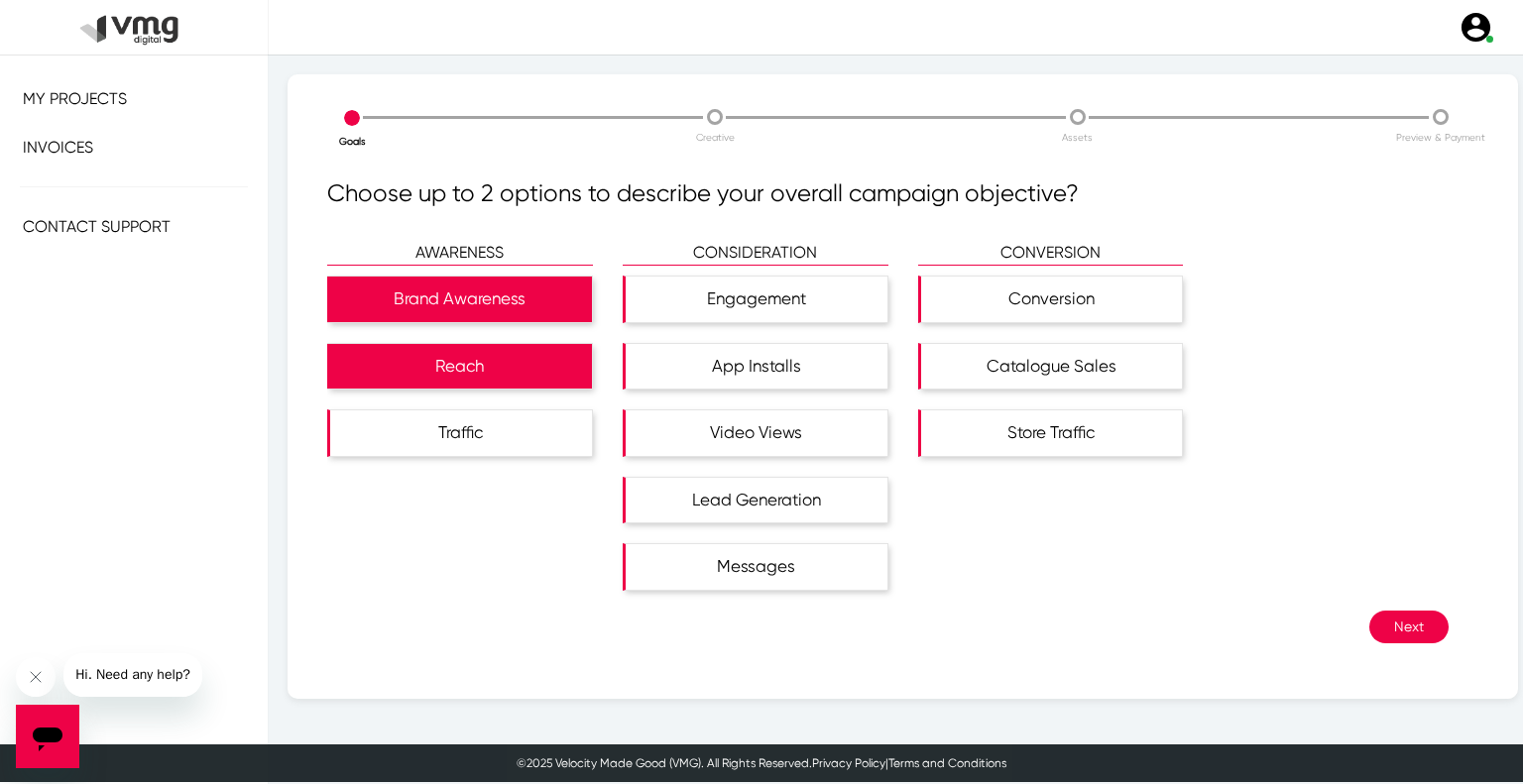 click on "Next" 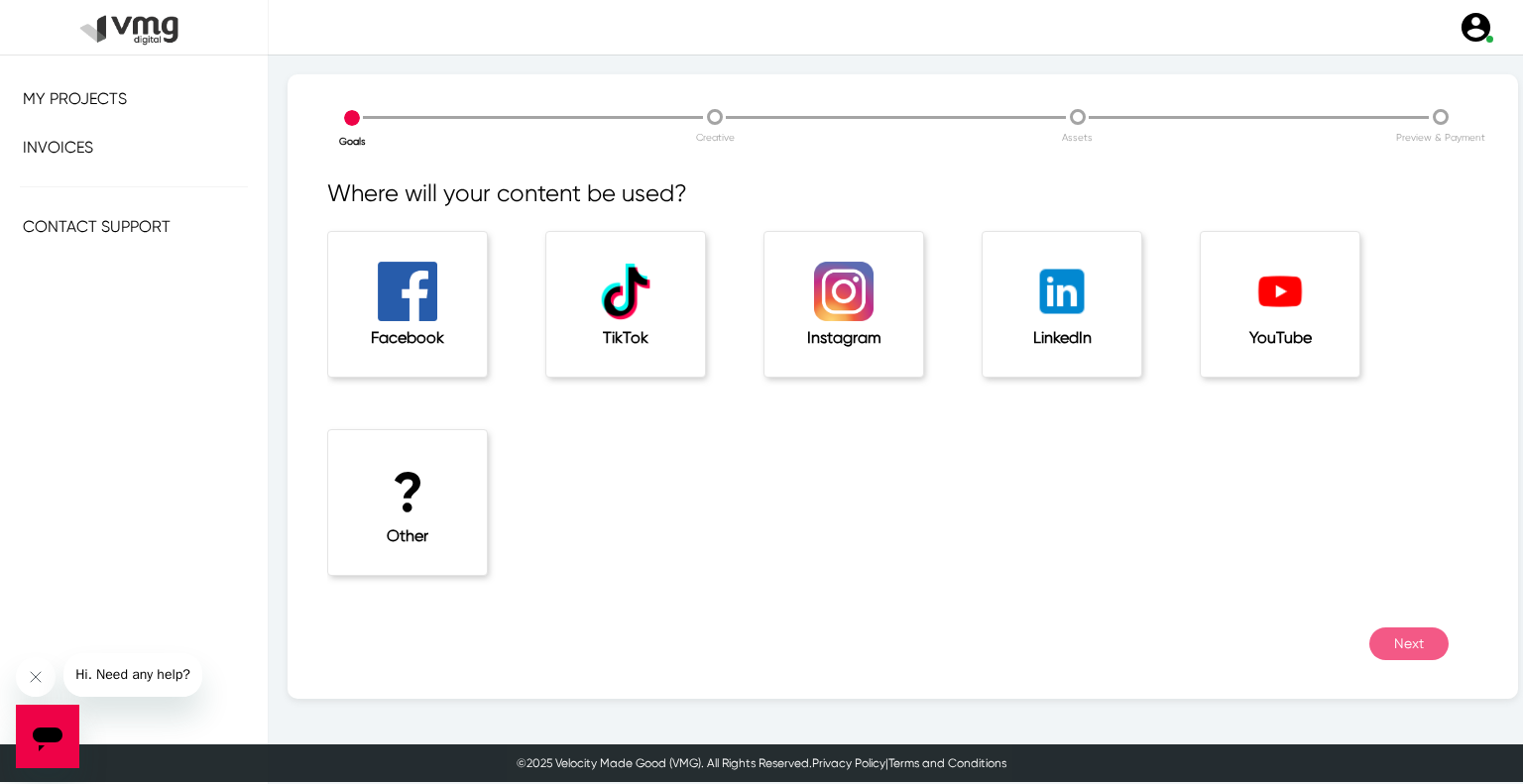 click on "?  Other" 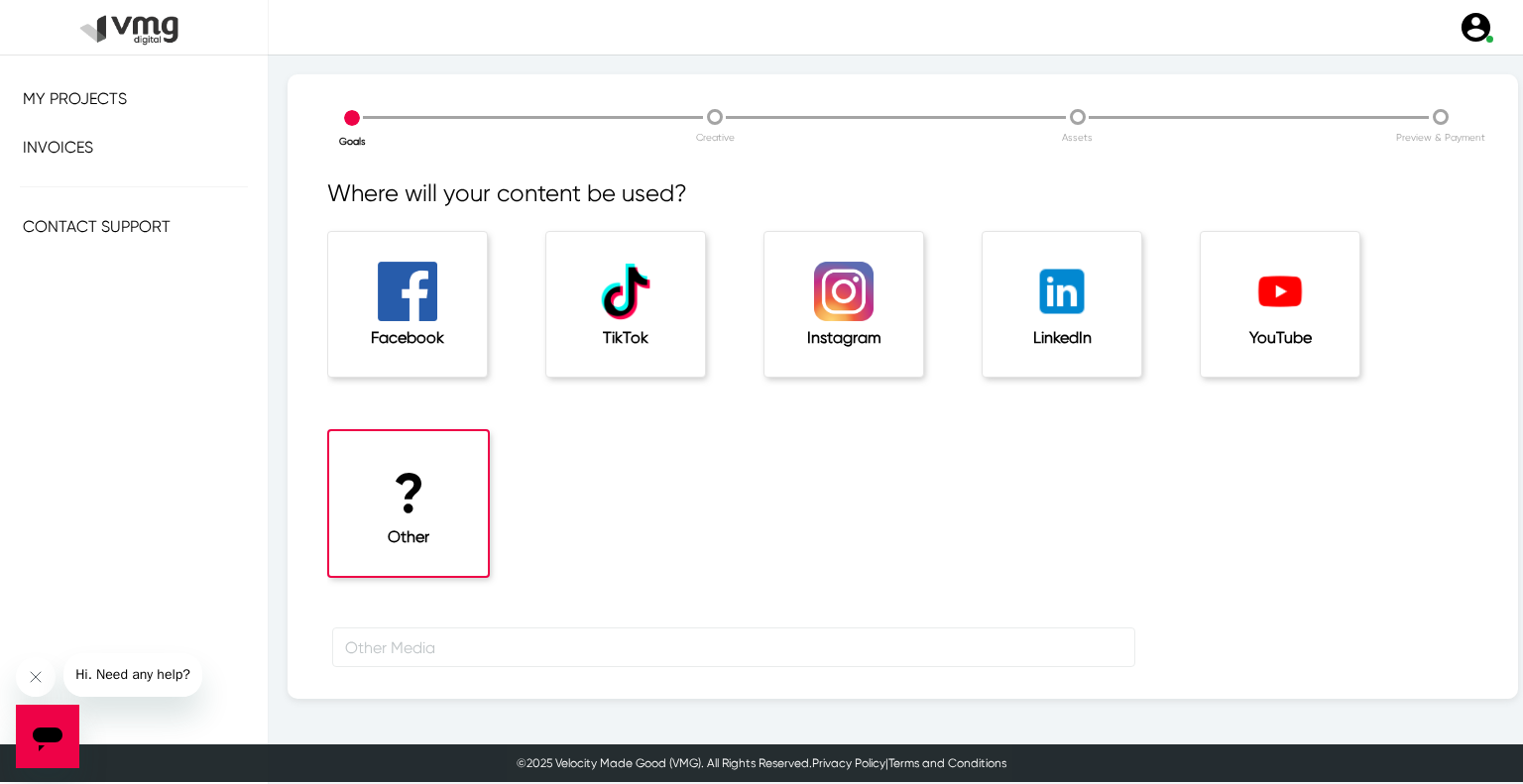 scroll, scrollTop: 65, scrollLeft: 0, axis: vertical 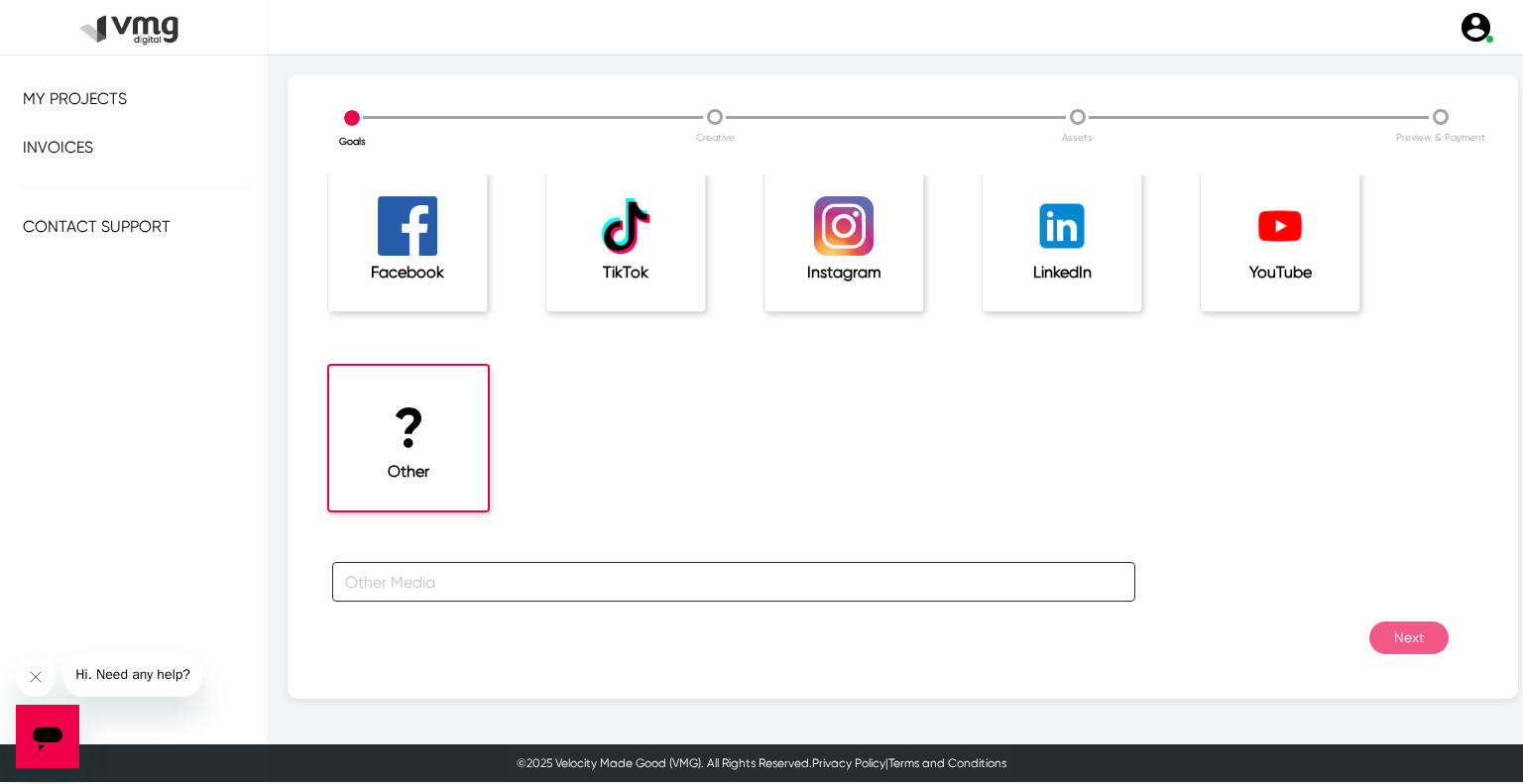 click 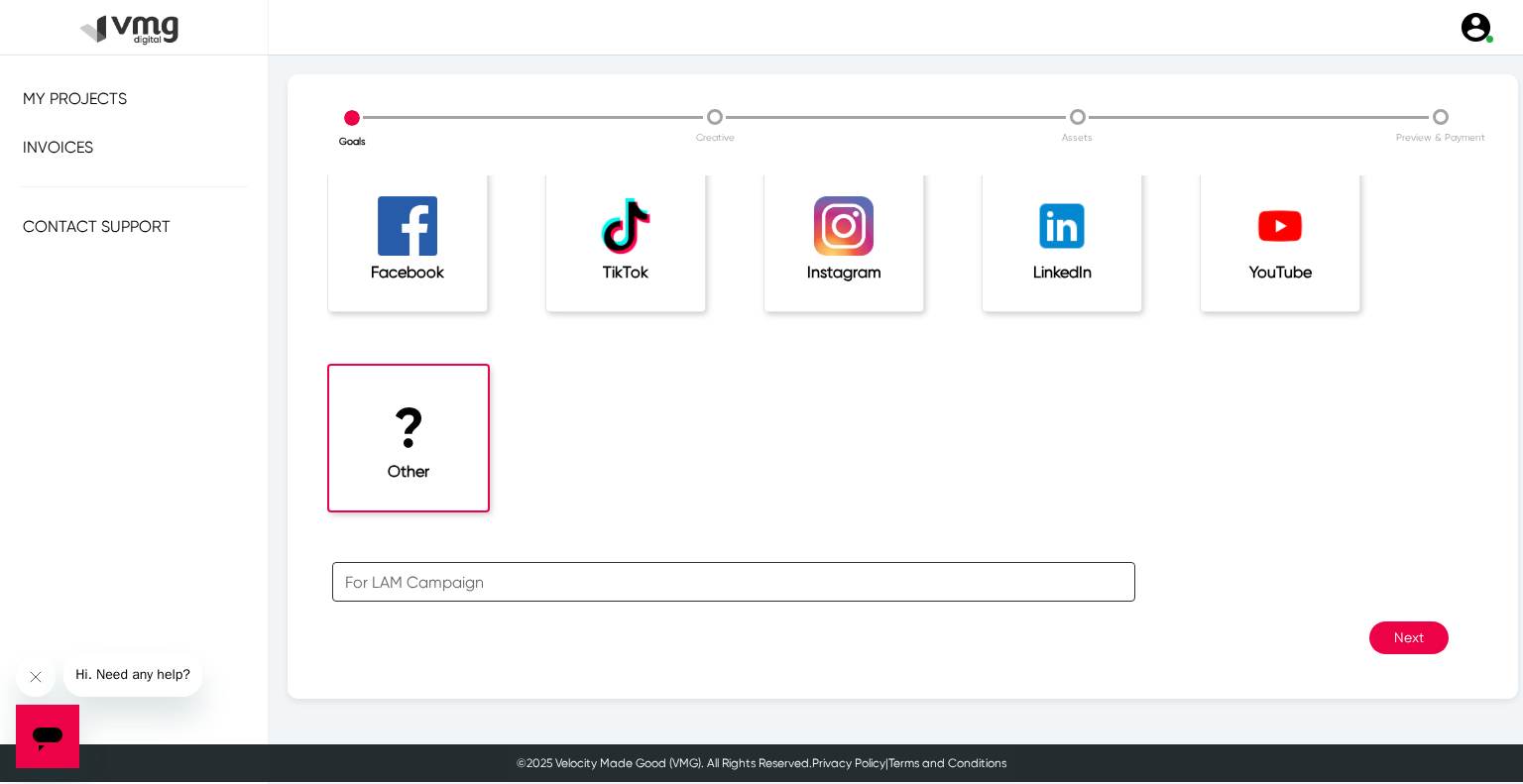 type on "For LAM Campaign" 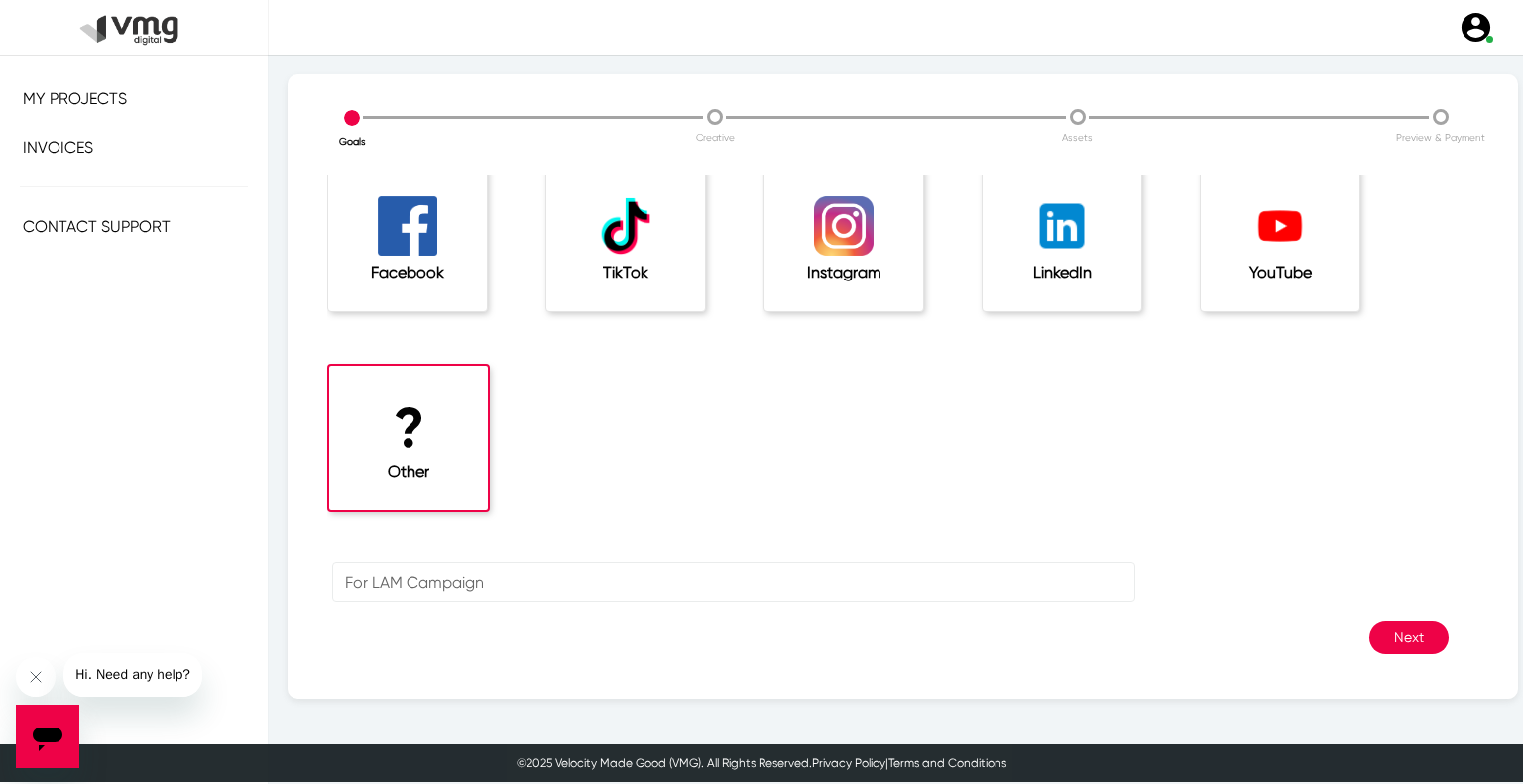 click on "Next" 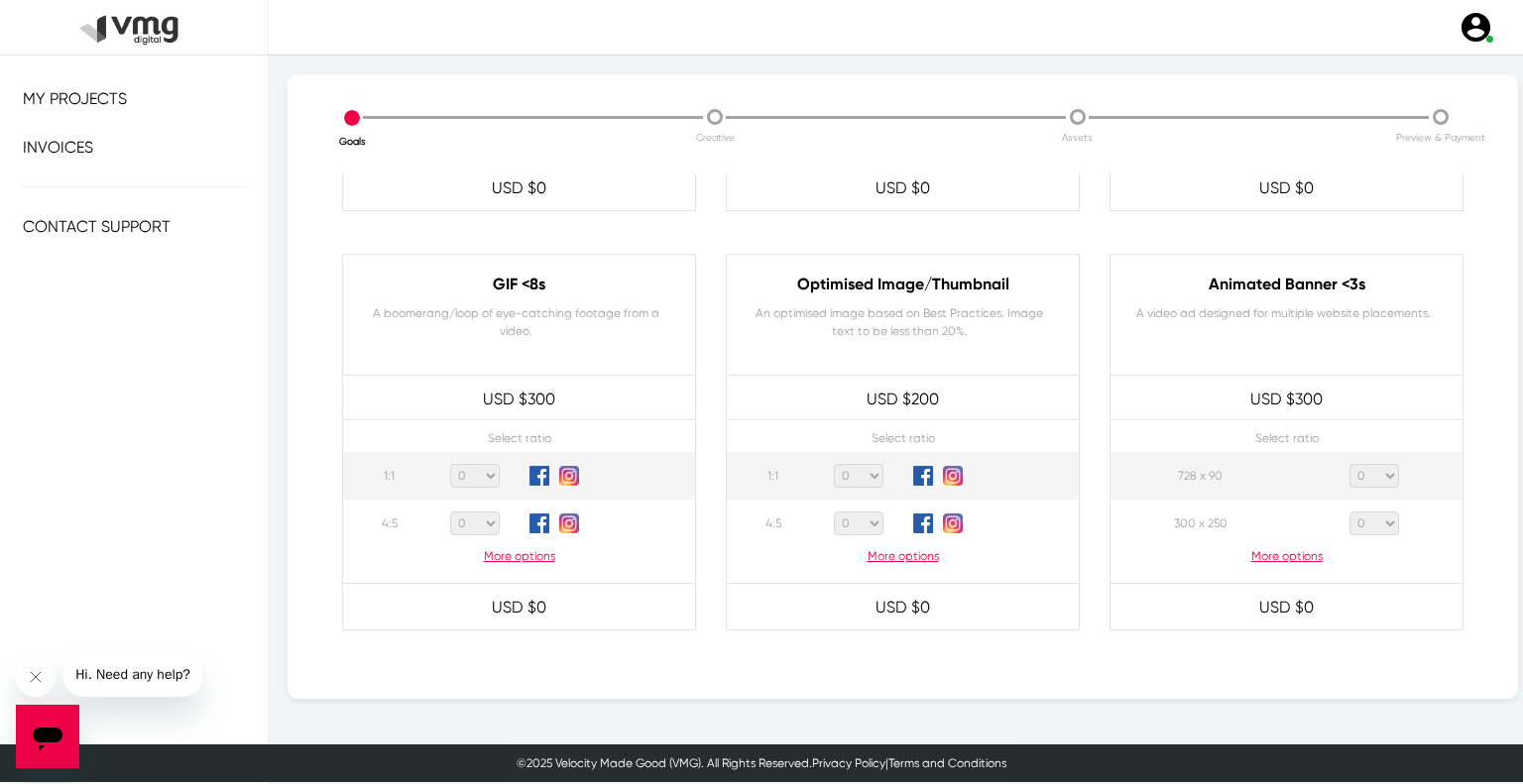 scroll, scrollTop: 1090, scrollLeft: 0, axis: vertical 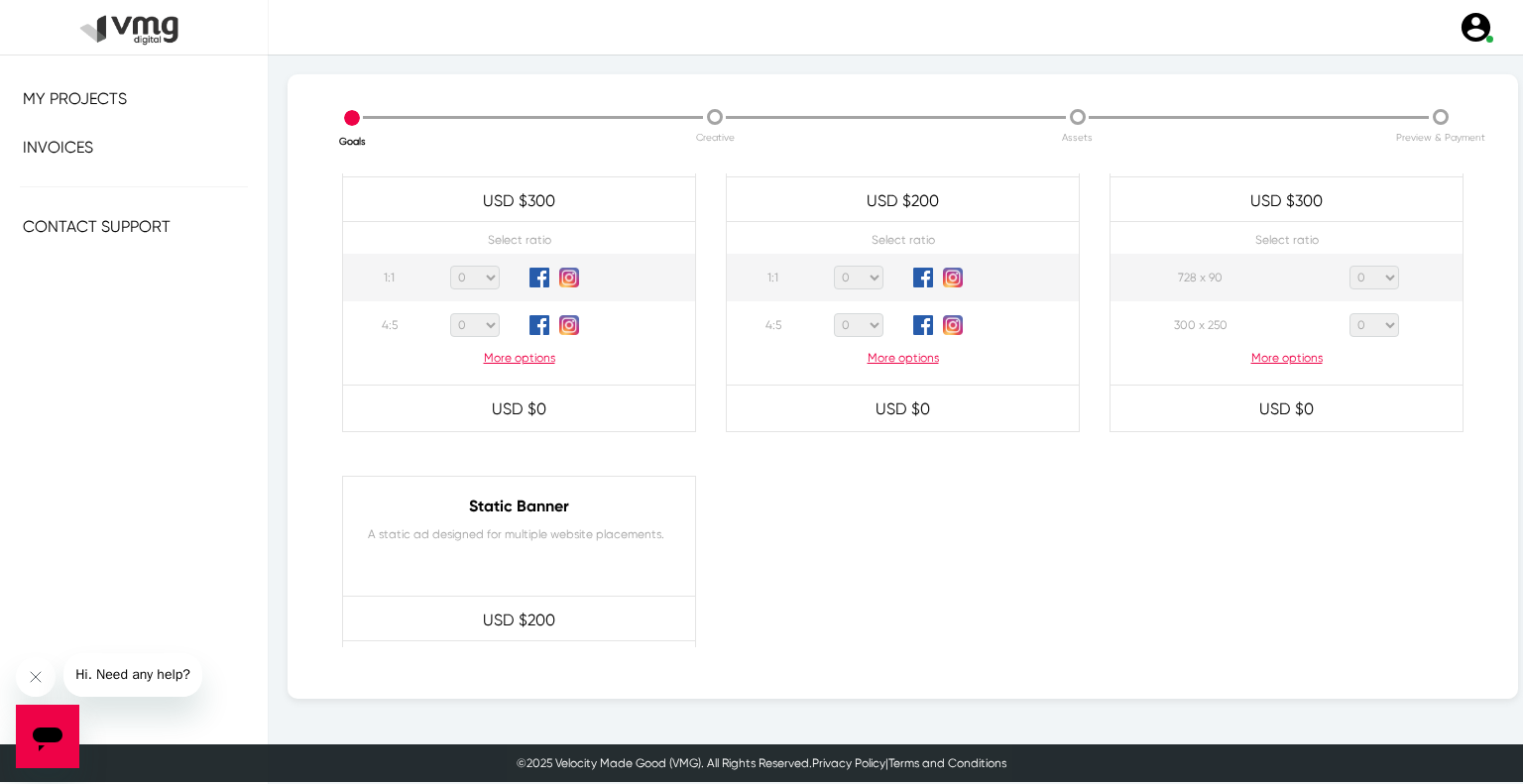 click on "More options" 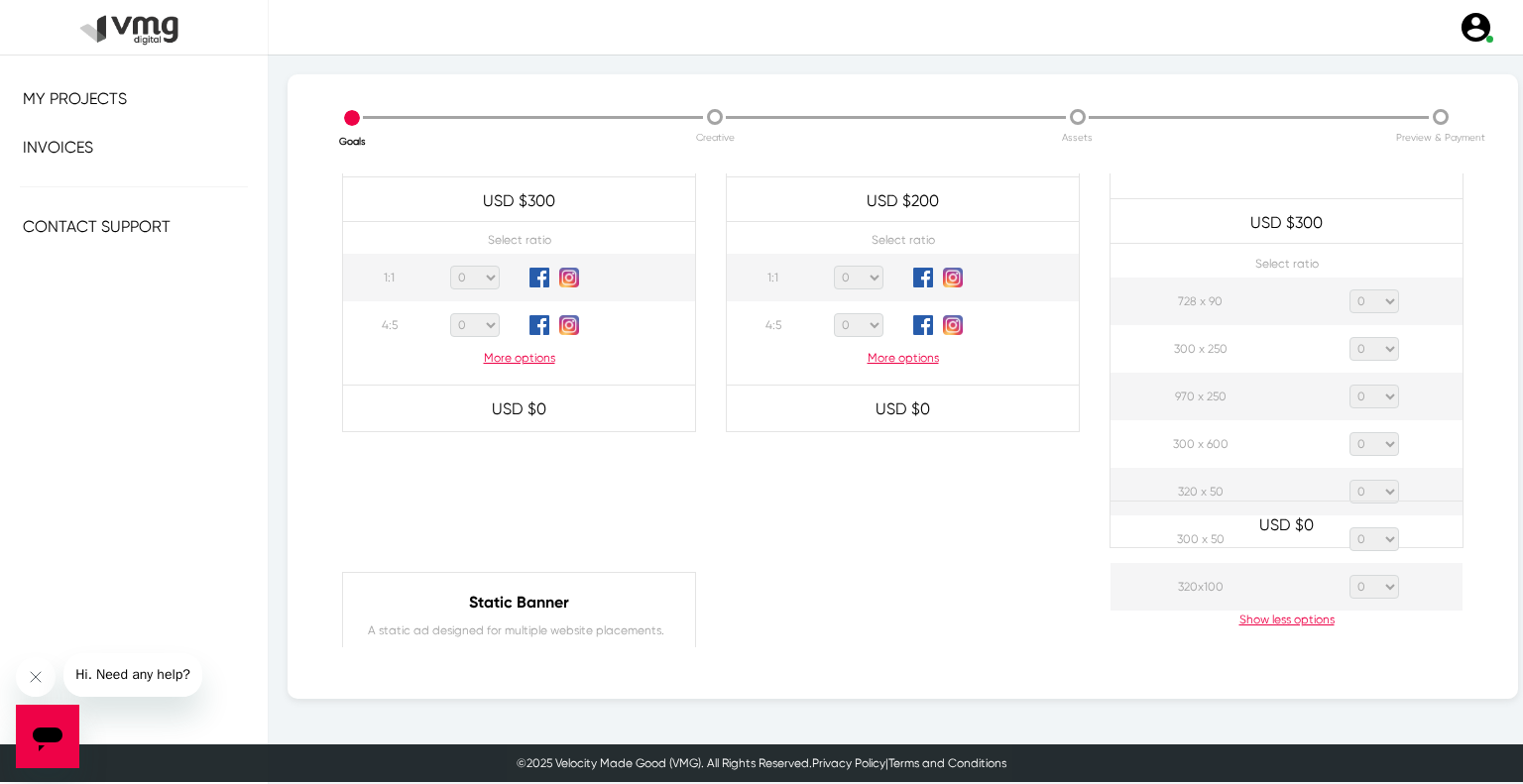 click on "0 1 2 3 4 5 6 7 8 9 10 11 12 13 14 15 16 17 18 19 20" 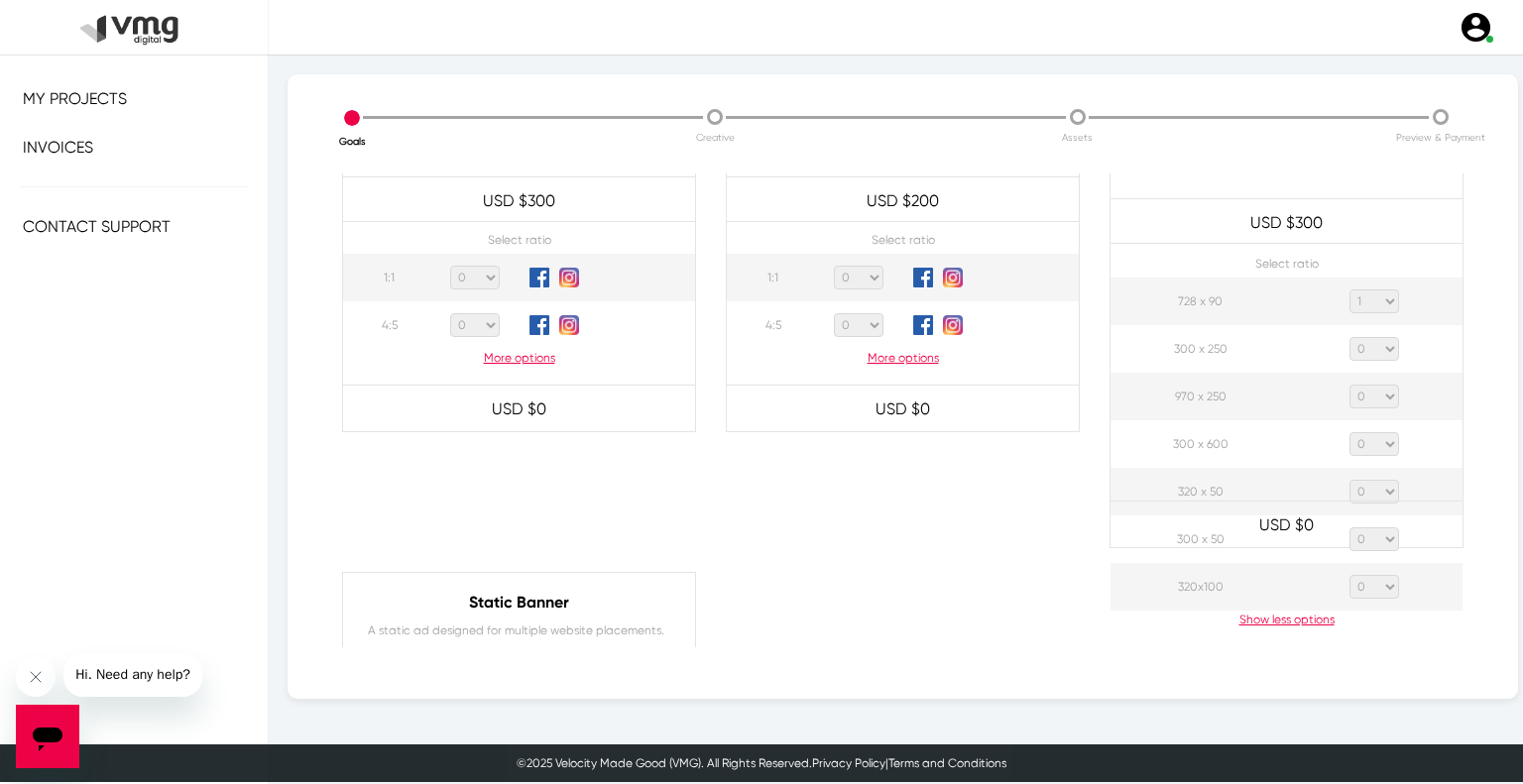 click on "0 1 2 3 4 5 6 7 8 9 10 11 12 13 14 15 16 17 18 19 20" 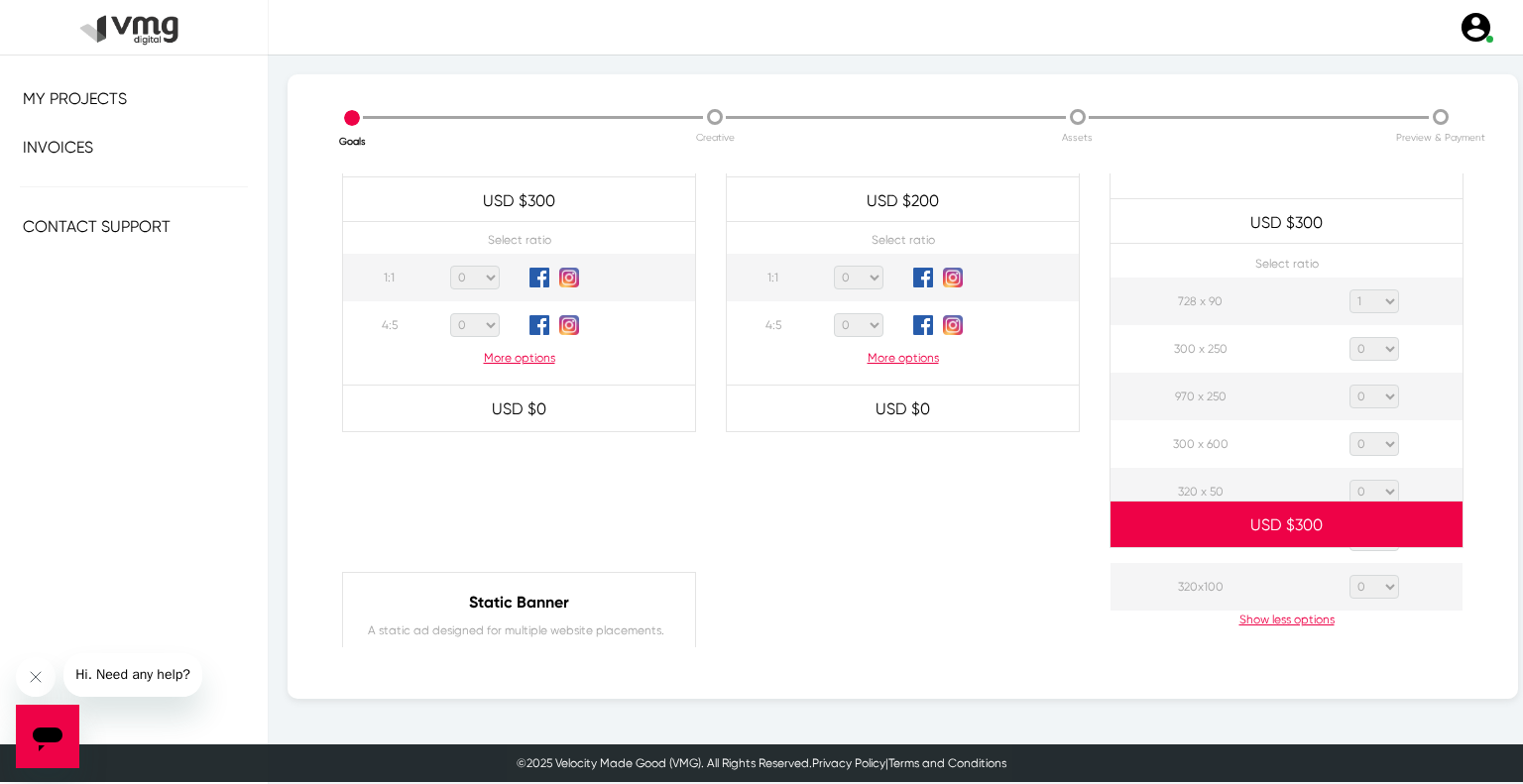 click on "0 1 2 3 4 5 6 7 8 9 10 11 12 13 14 15 16 17 18 19 20" 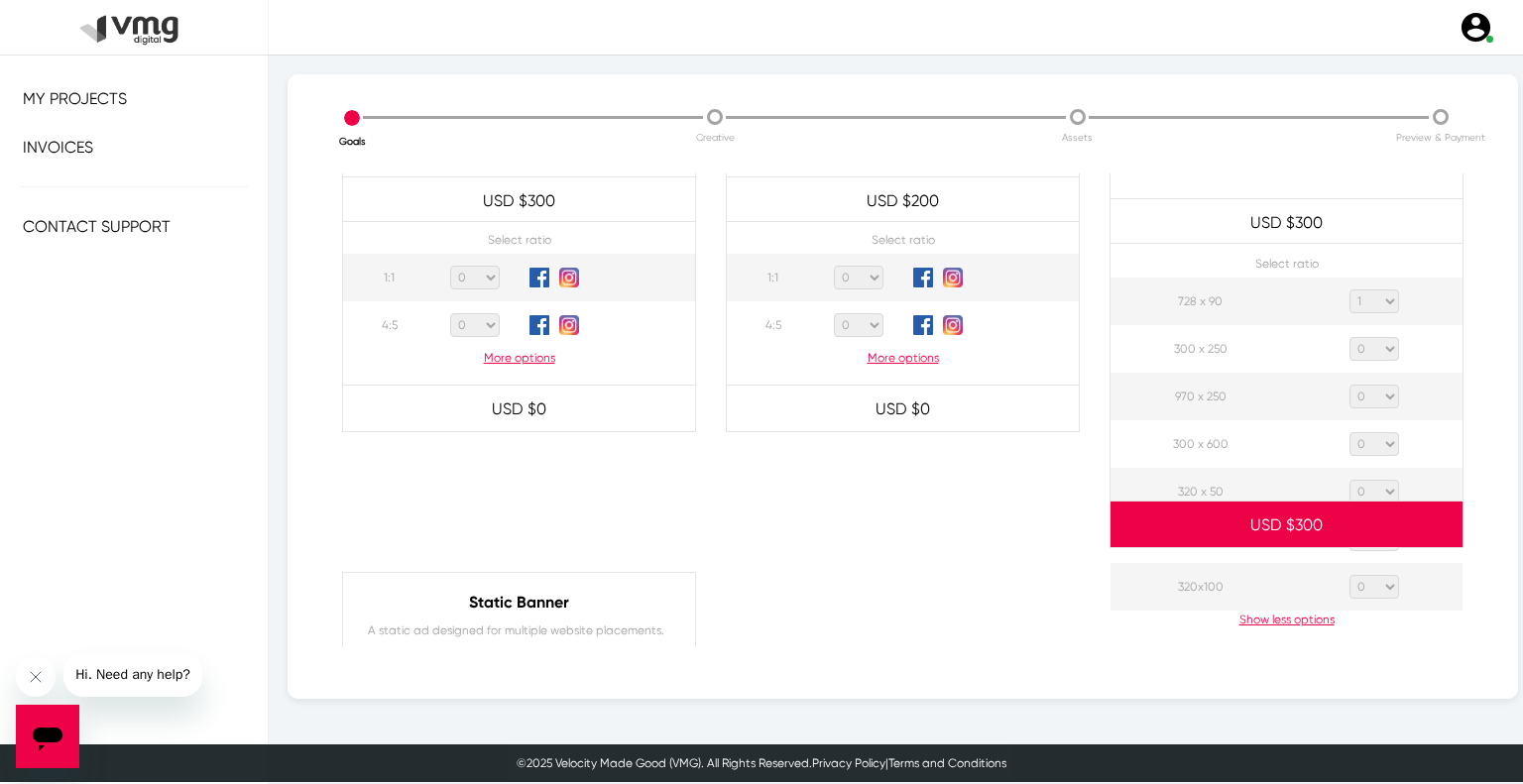 select on "1" 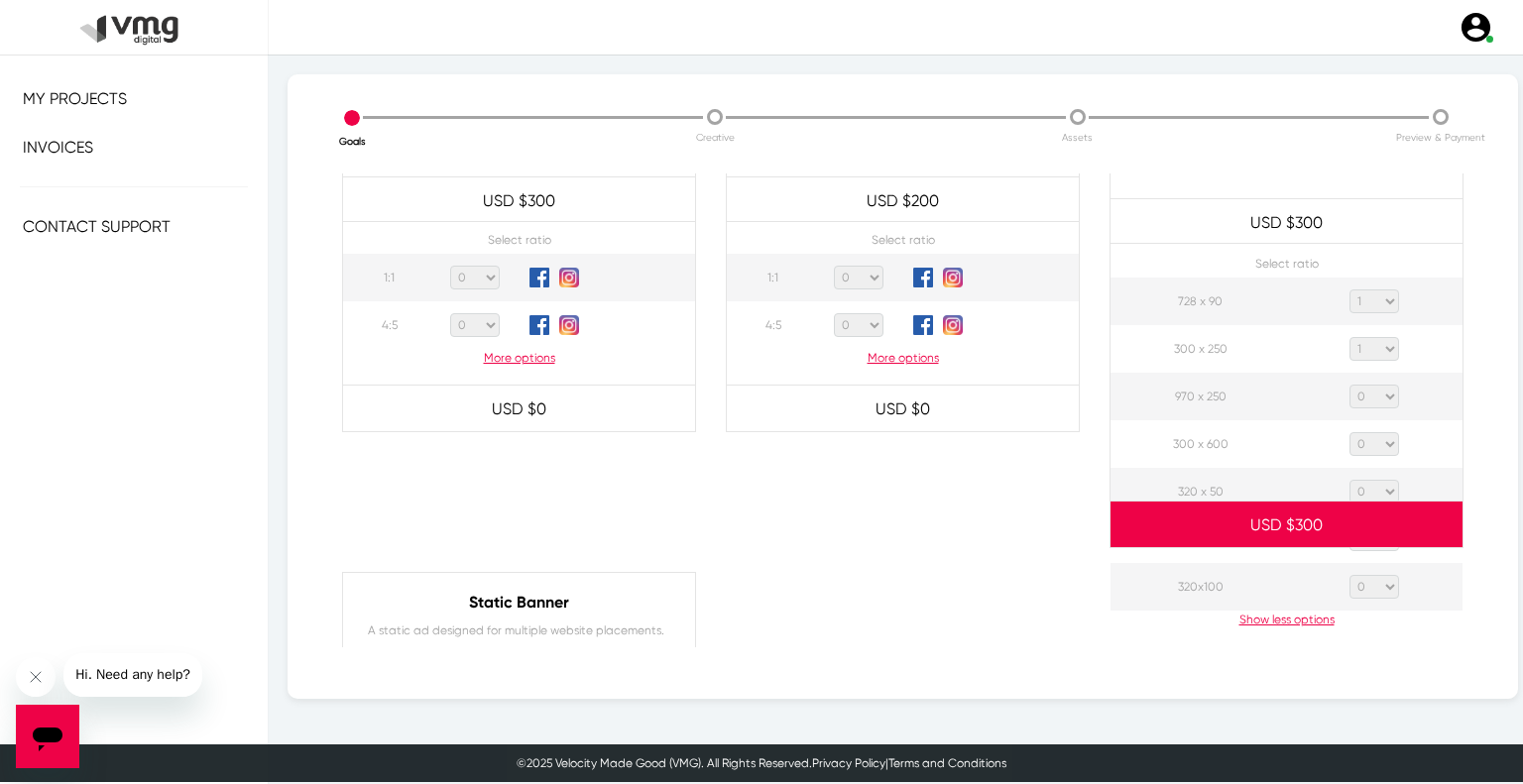 click on "0 1 2 3 4 5 6 7 8 9 10 11 12 13 14 15 16 17 18 19 20" 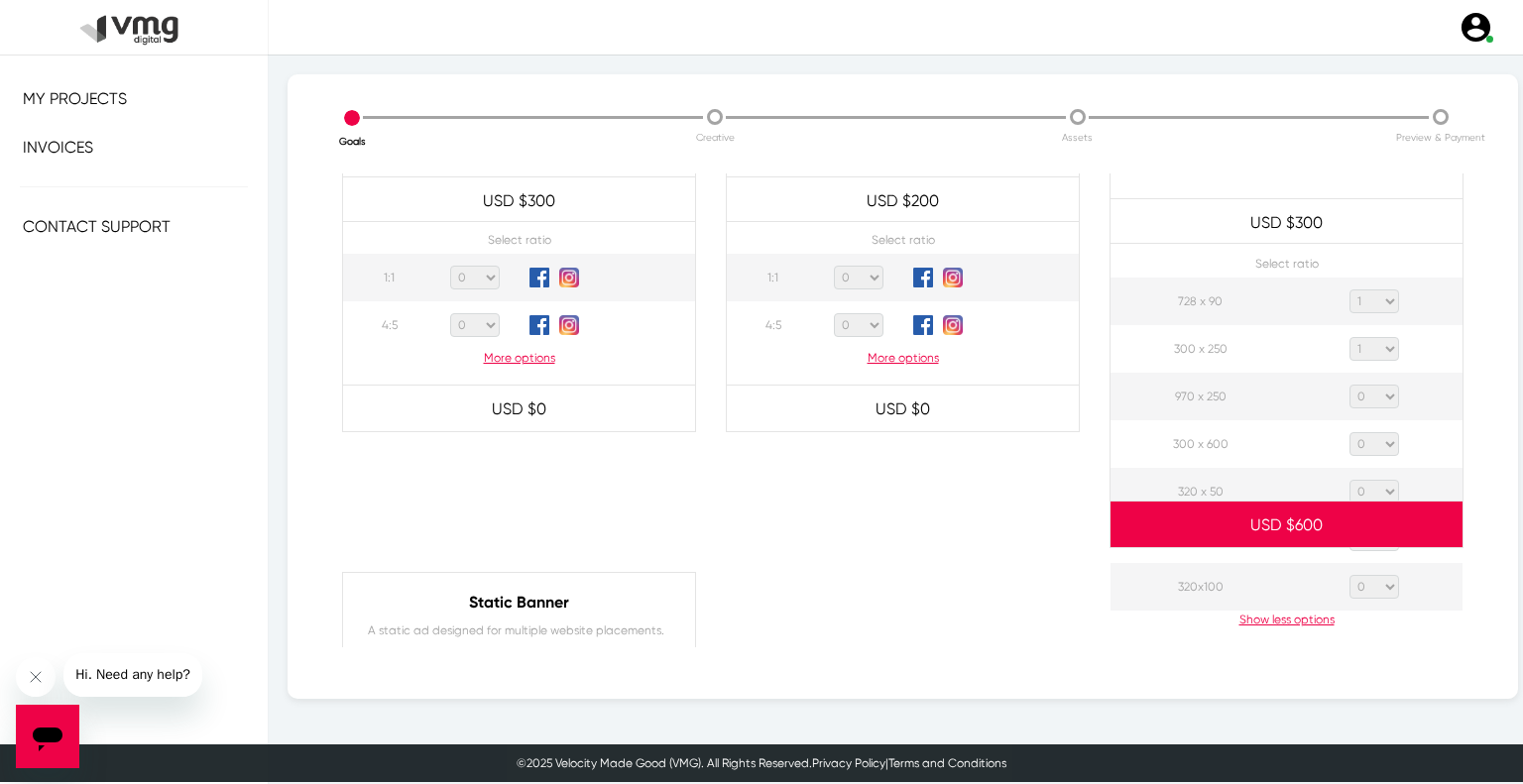 click on "0 1 2 3 4 5 6 7 8 9 10 11 12 13 14 15 16 17 18 19 20" 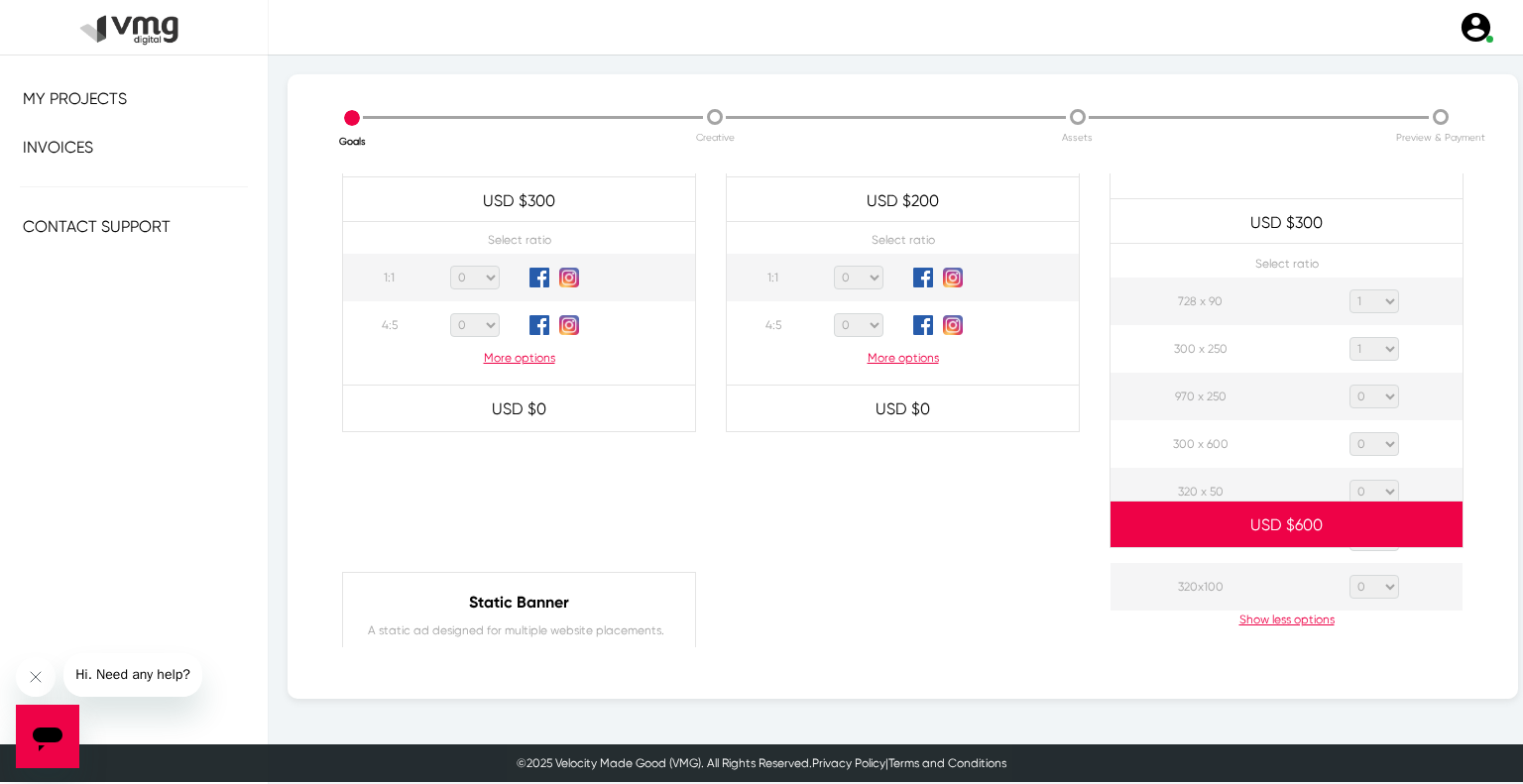 select on "1" 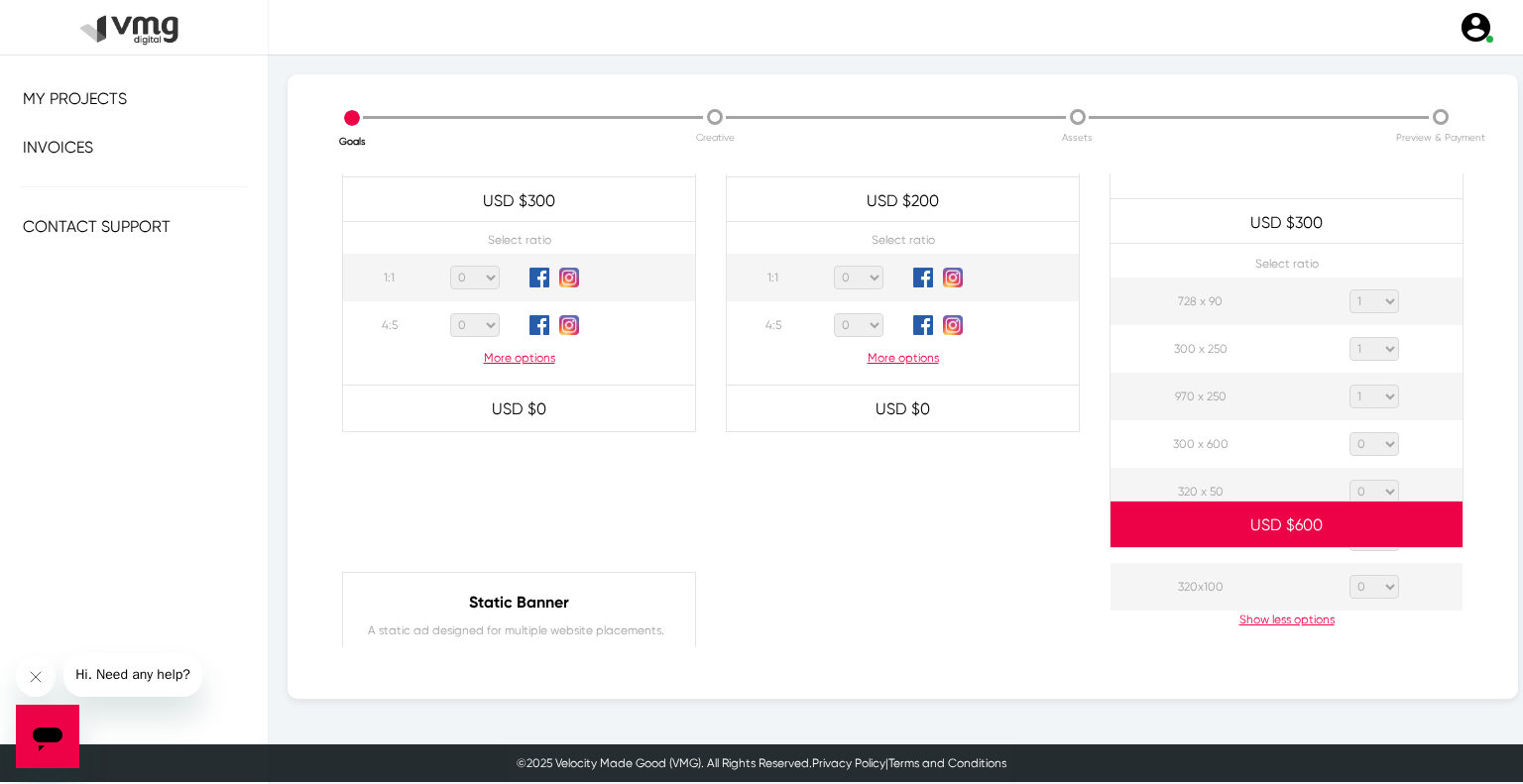 click on "0 1 2 3 4 5 6 7 8 9 10 11 12 13 14 15 16 17 18 19 20" 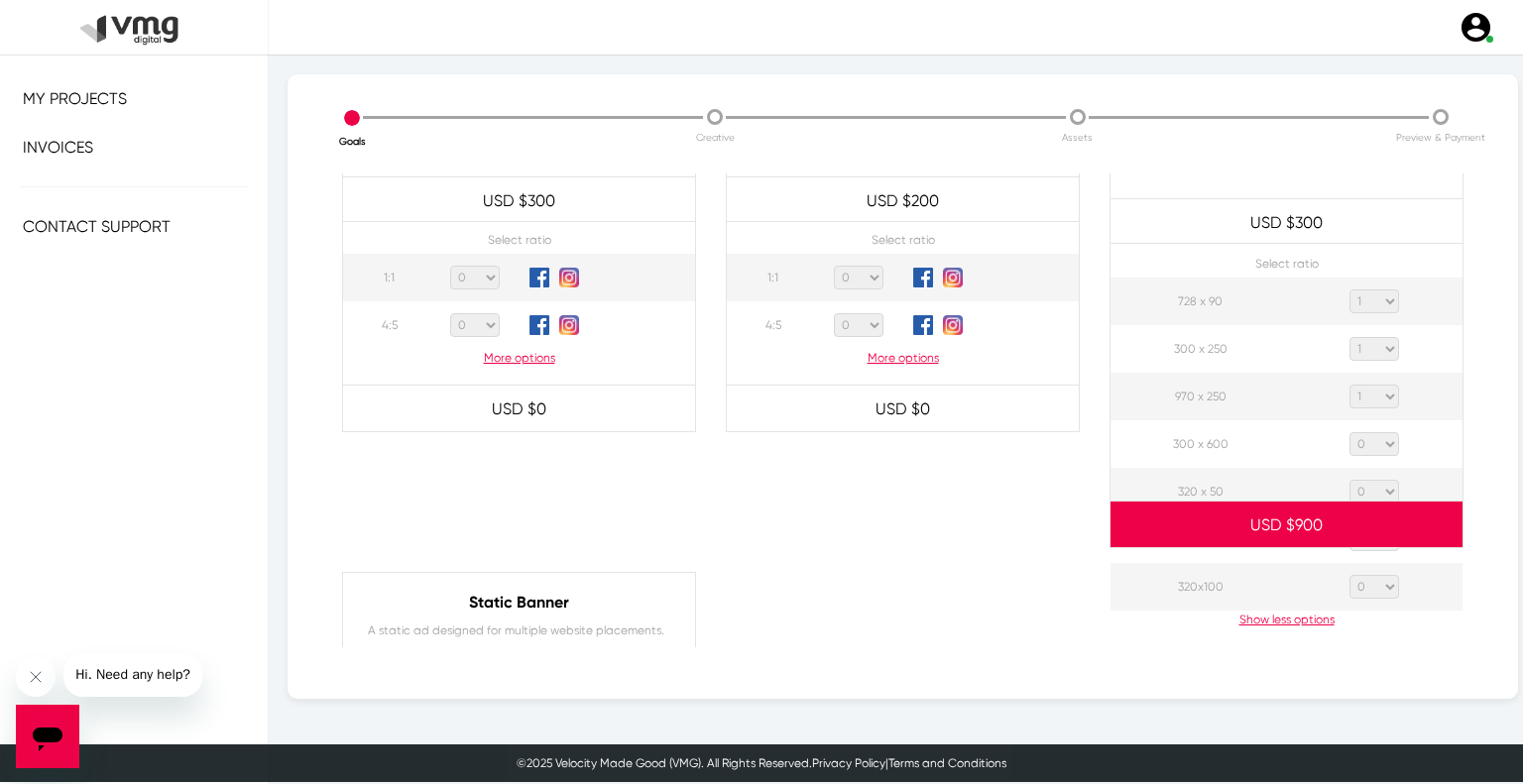 click on "0 1 2 3 4 5 6 7 8 9 10 11 12 13 14 15 16 17 18 19 20" 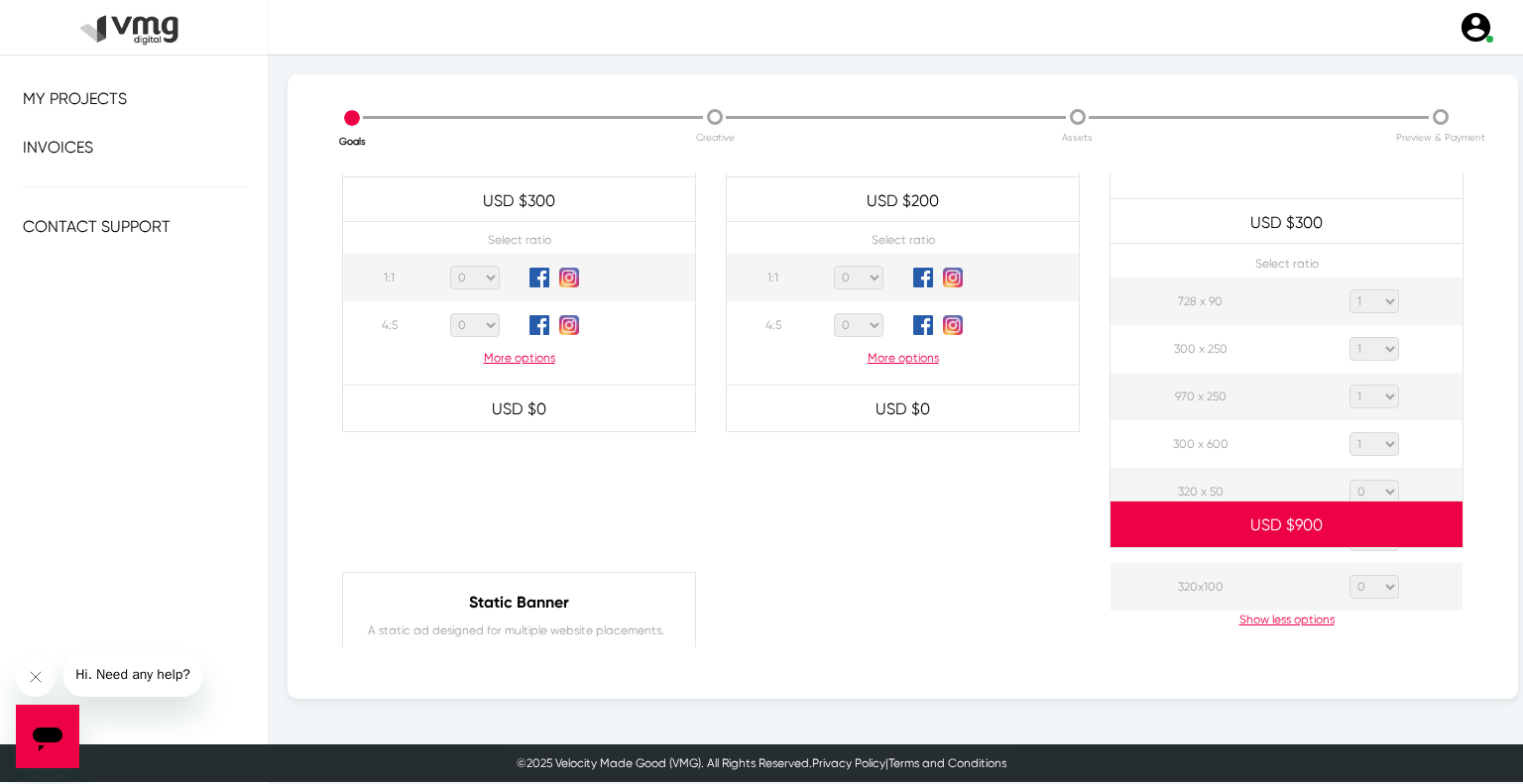 click on "0 1 2 3 4 5 6 7 8 9 10 11 12 13 14 15 16 17 18 19 20" 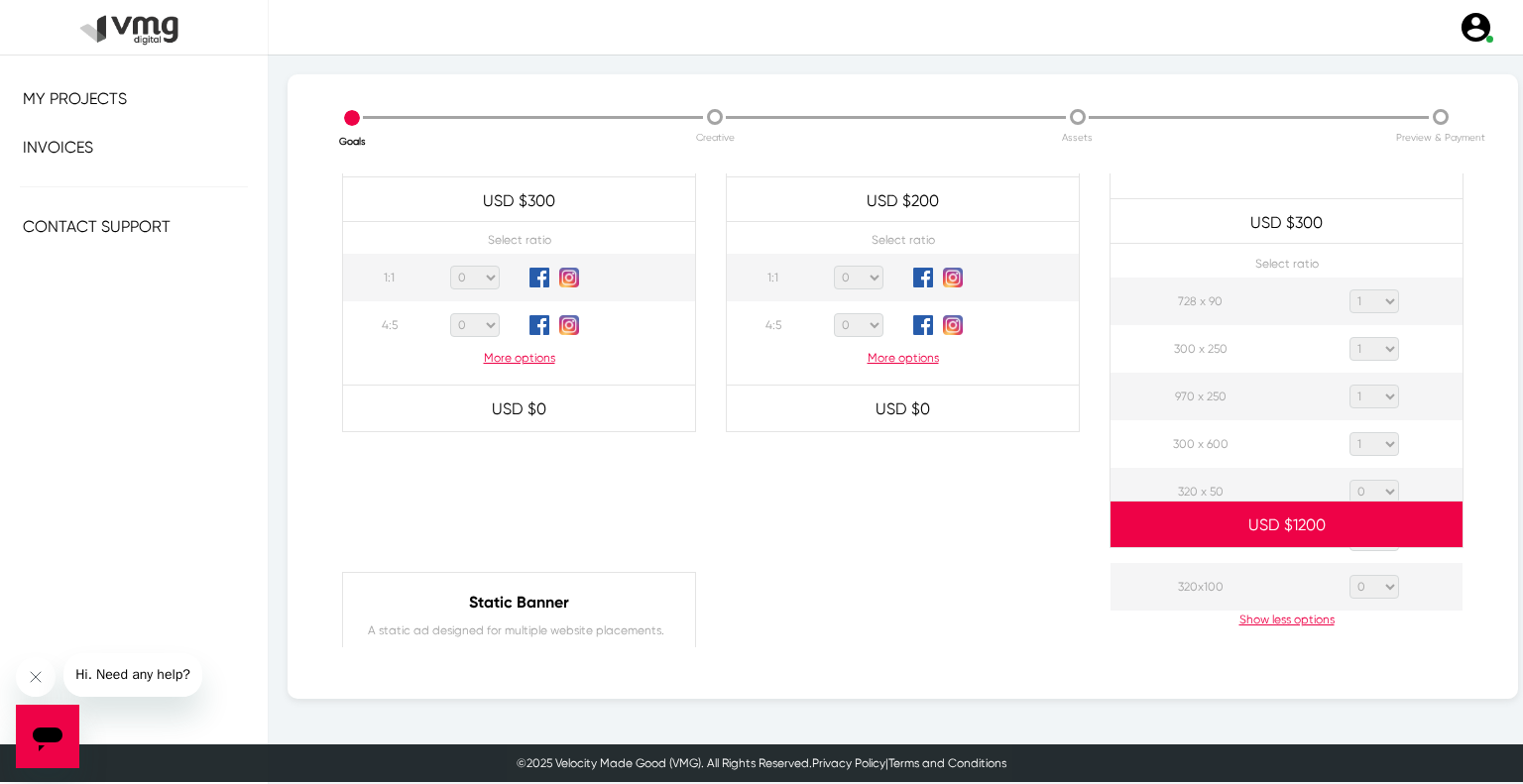 click on "0 1 2 3 4 5 6 7 8 9 10 11 12 13 14 15 16 17 18 19 20" 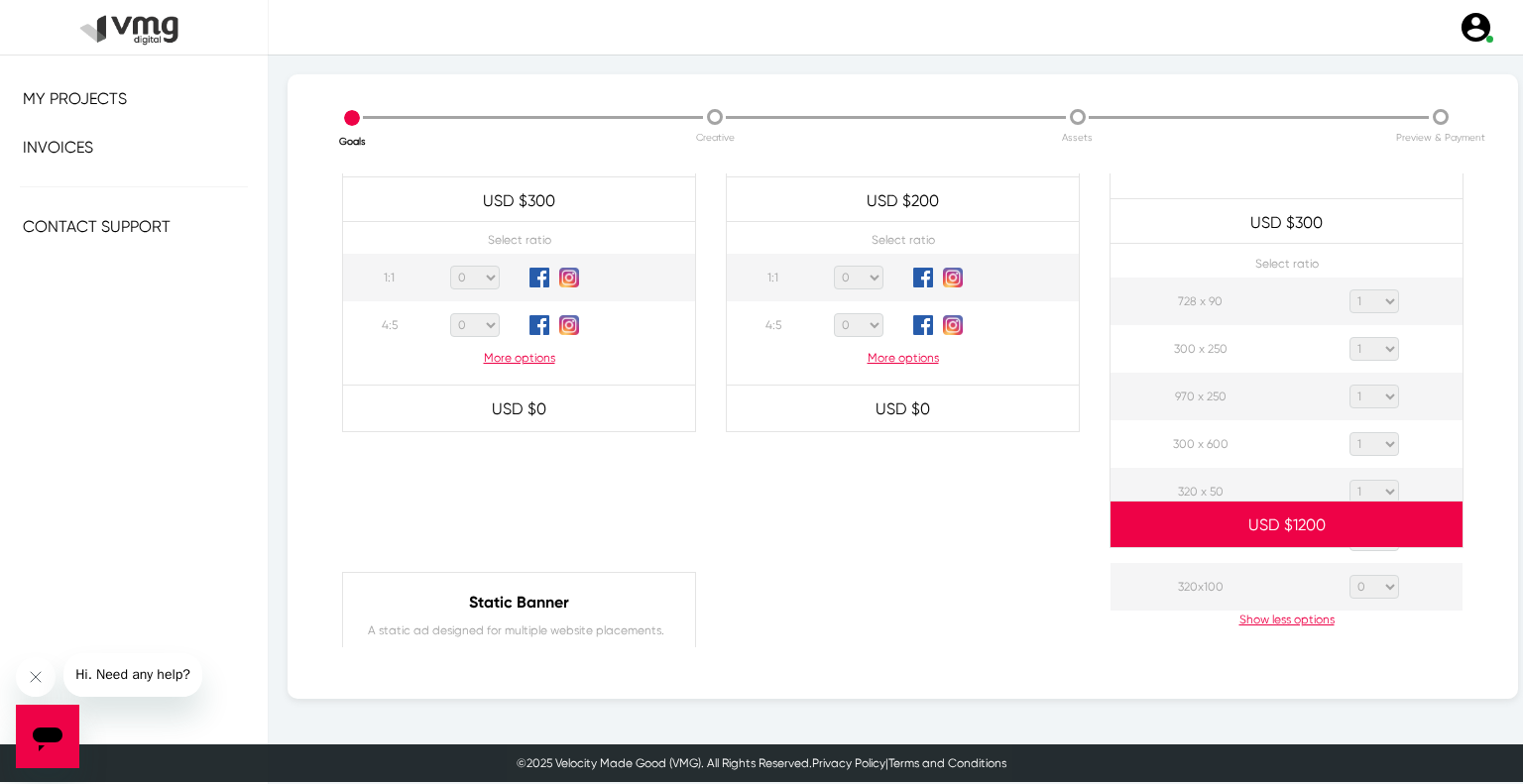 click on "0 1 2 3 4 5 6 7 8 9 10 11 12 13 14 15 16 17 18 19 20" 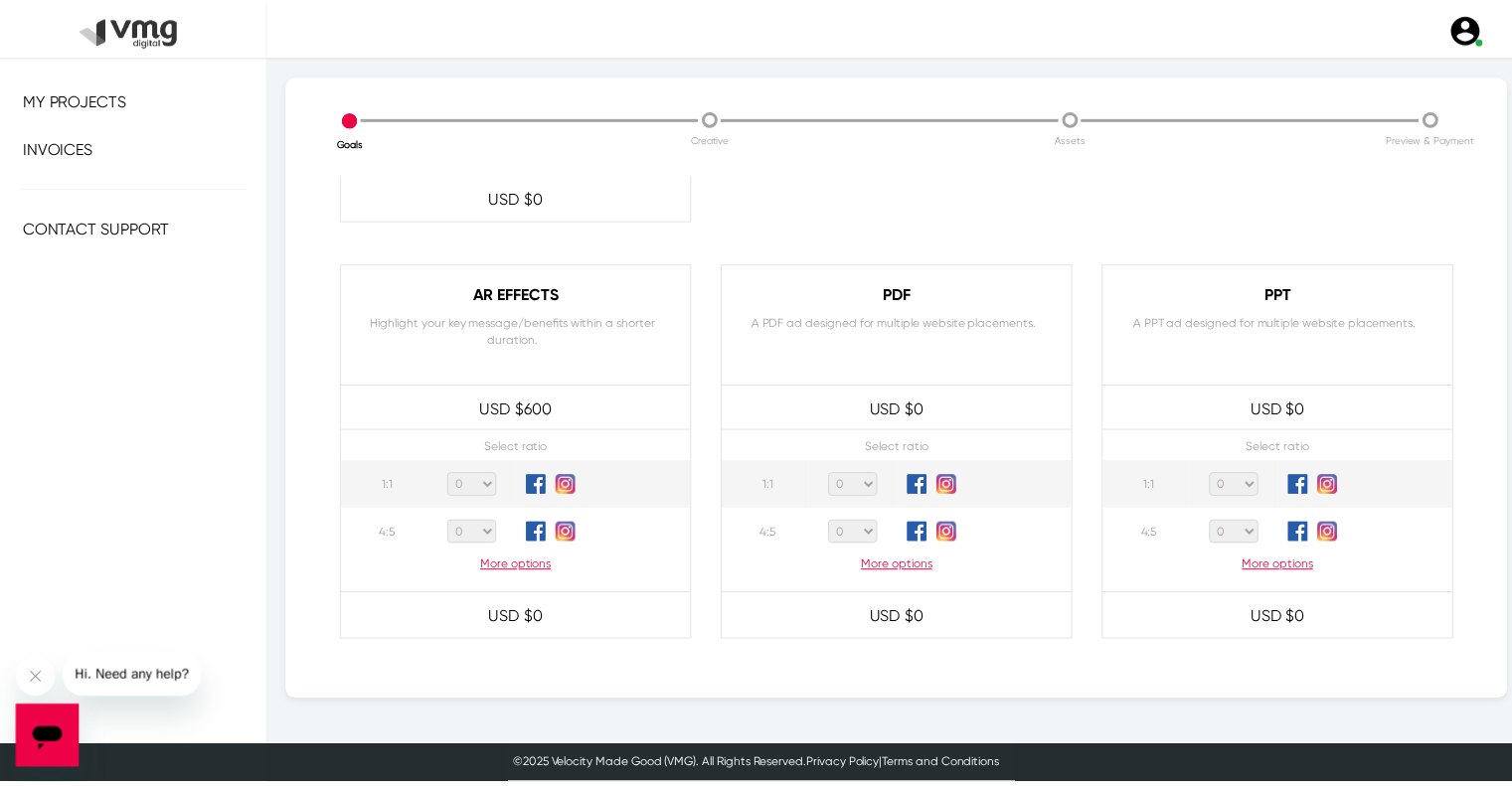 scroll, scrollTop: 1917, scrollLeft: 0, axis: vertical 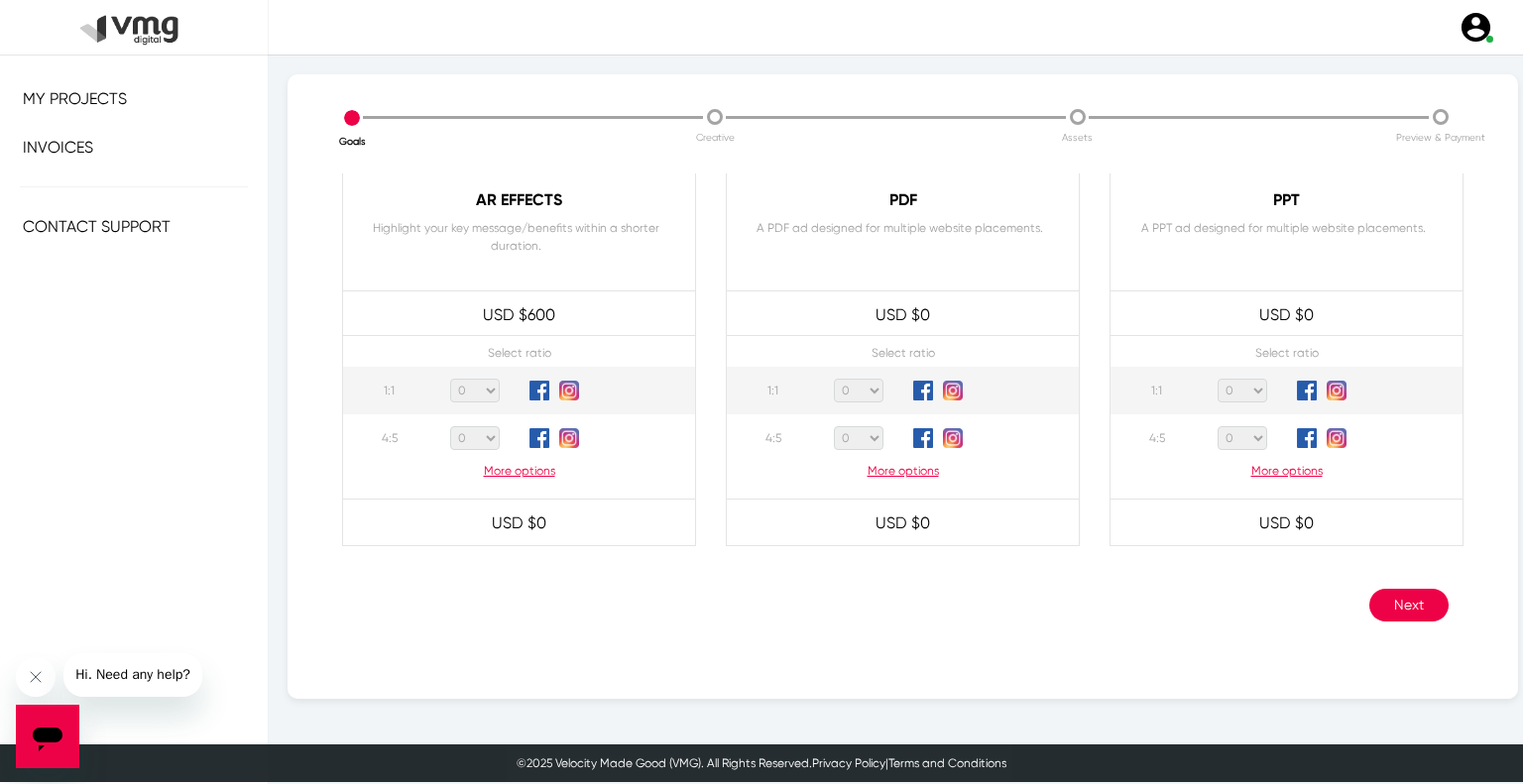 click on "Next" 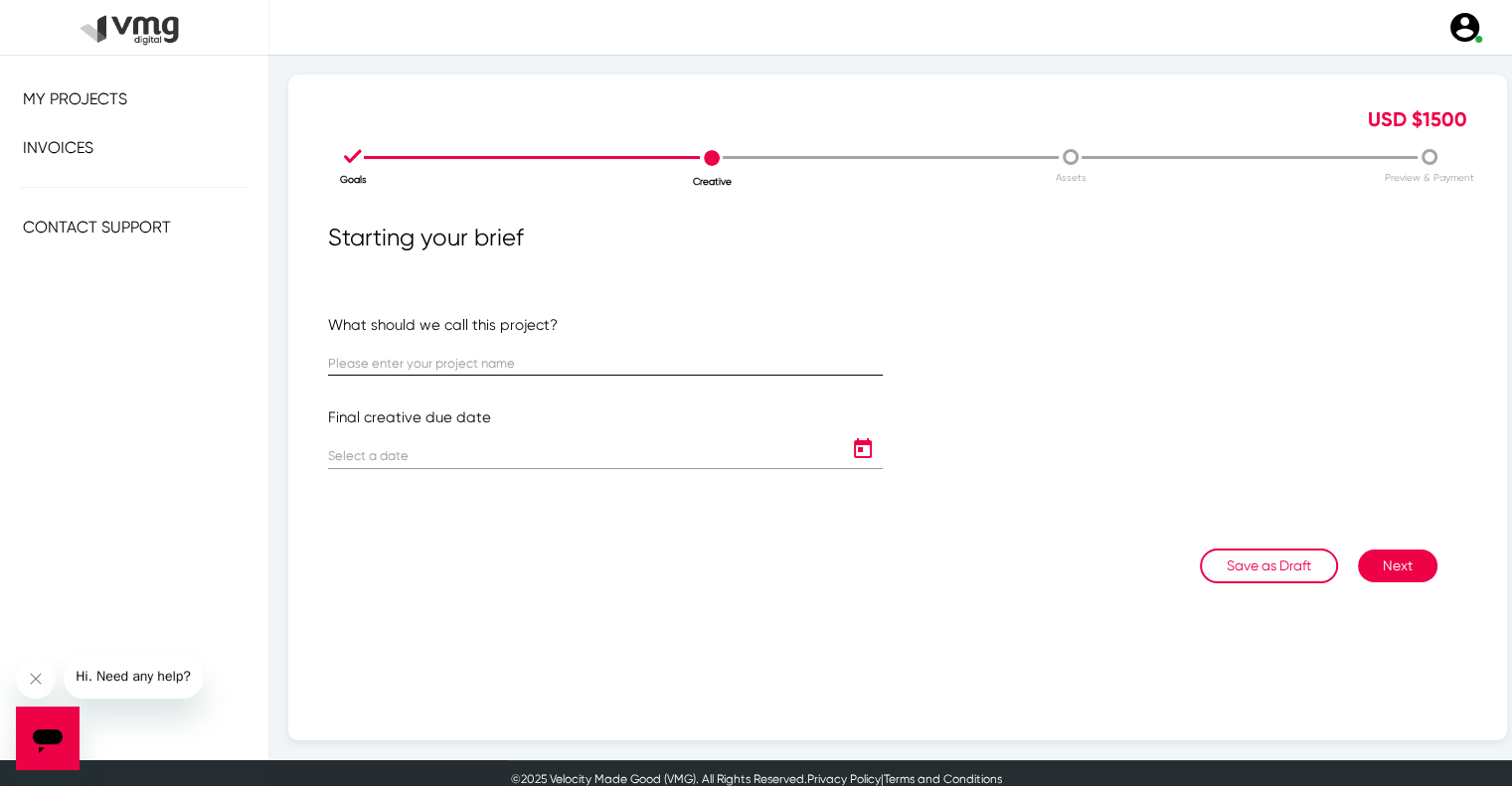 click at bounding box center (605, 364) 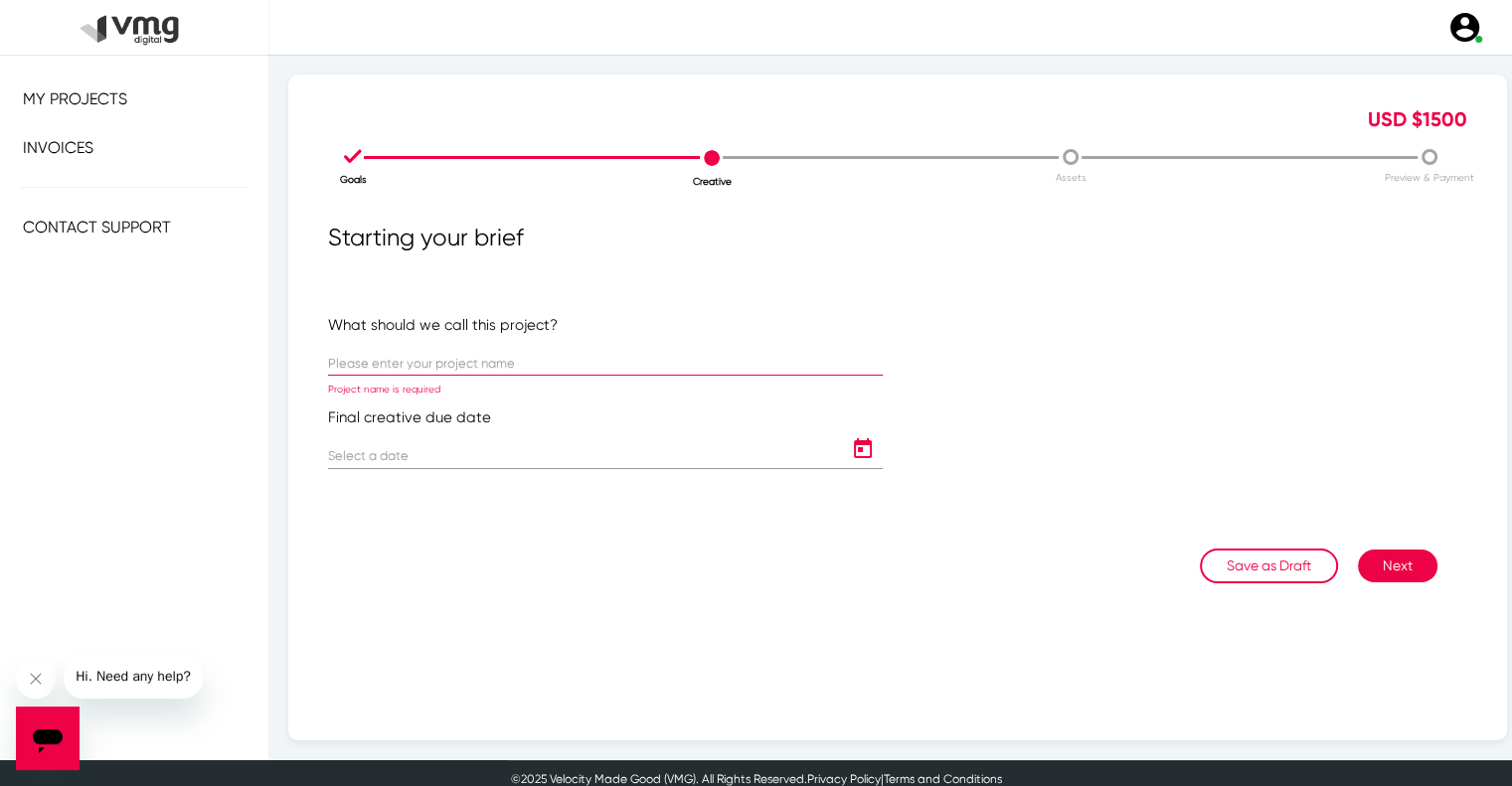 paste on "US LAM: USM Weekly Campaign (August 13 - 19)" 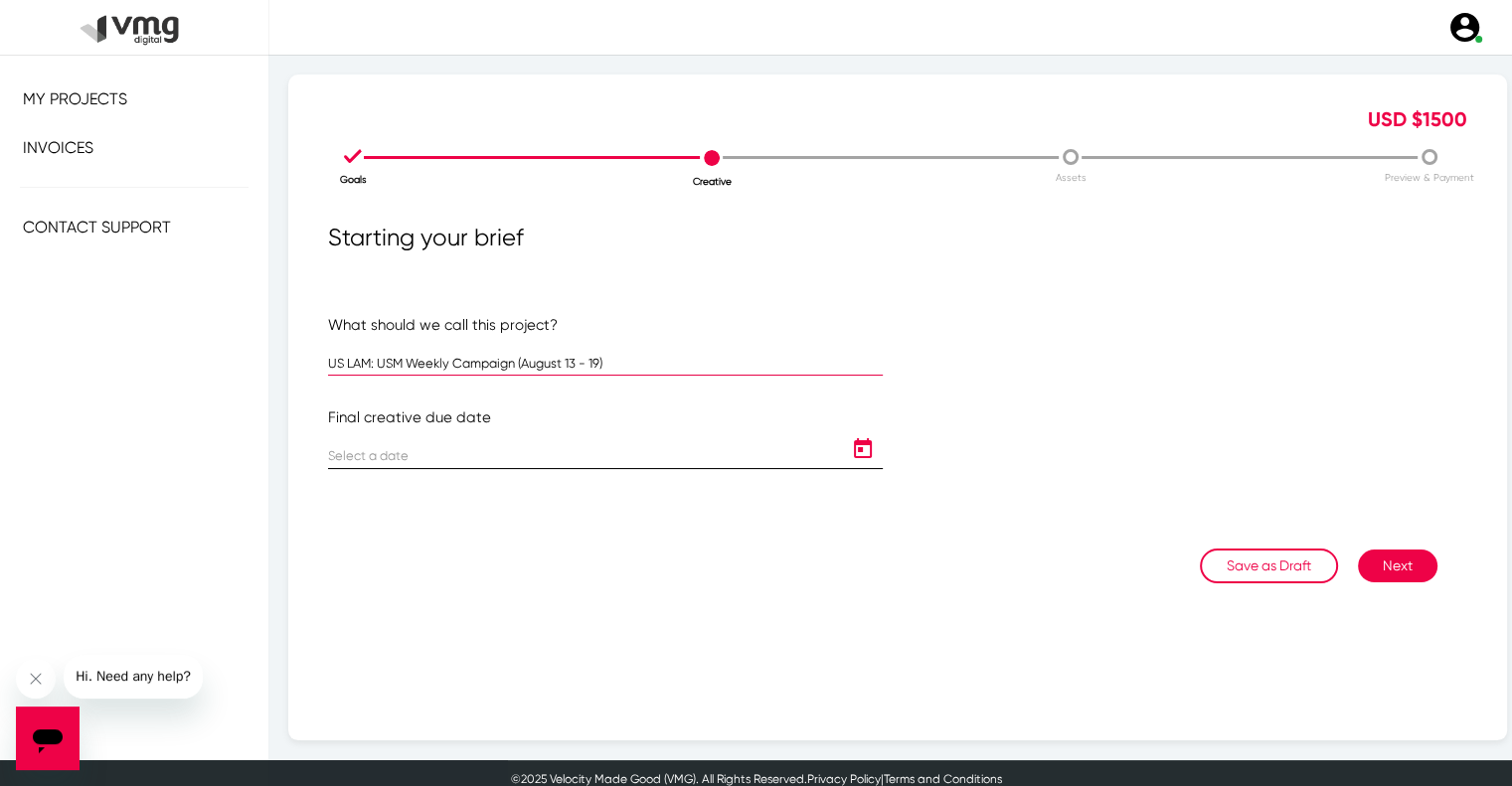 type on "US LAM: USM Weekly Campaign (August 13 - 19)" 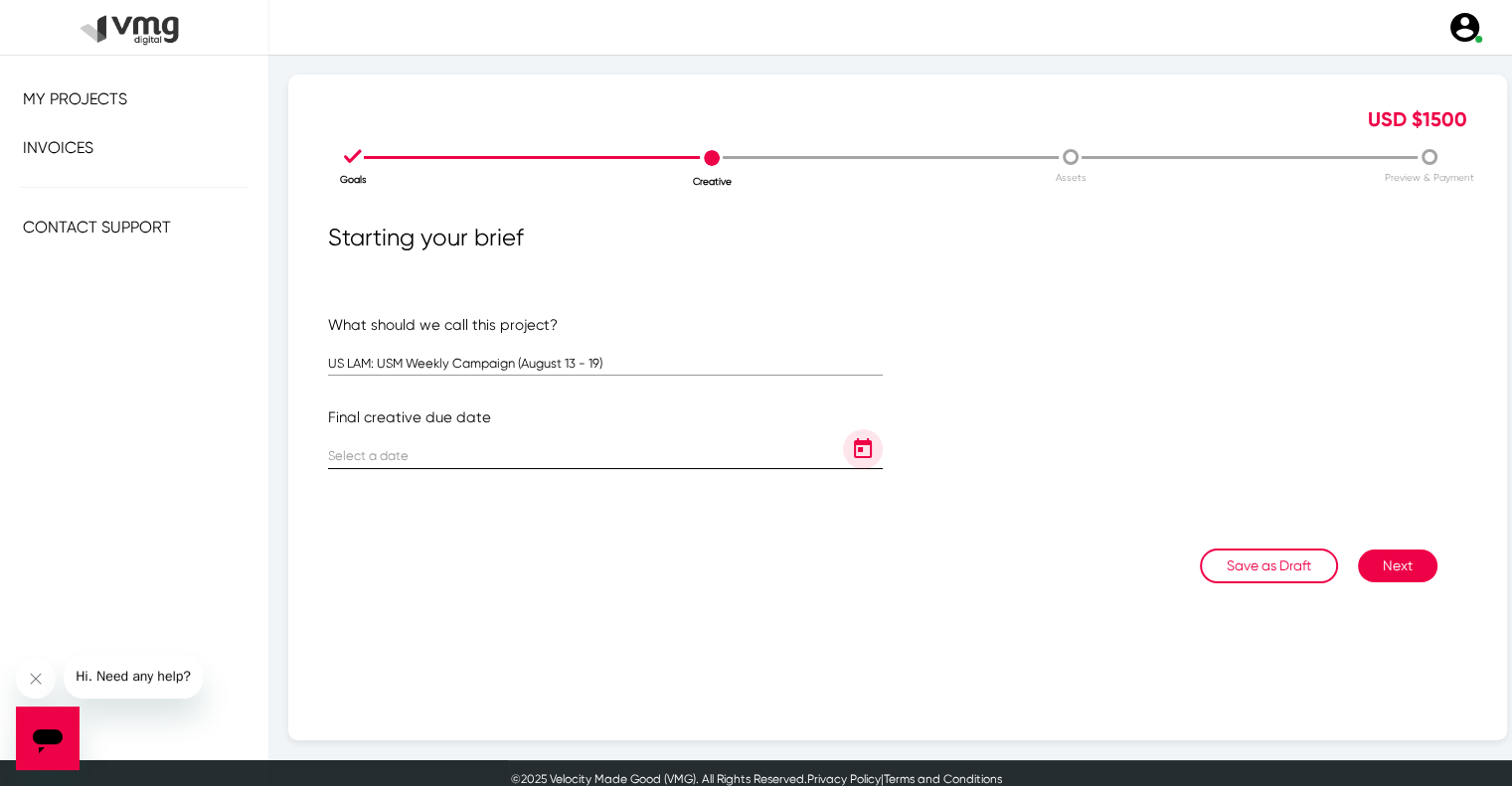click 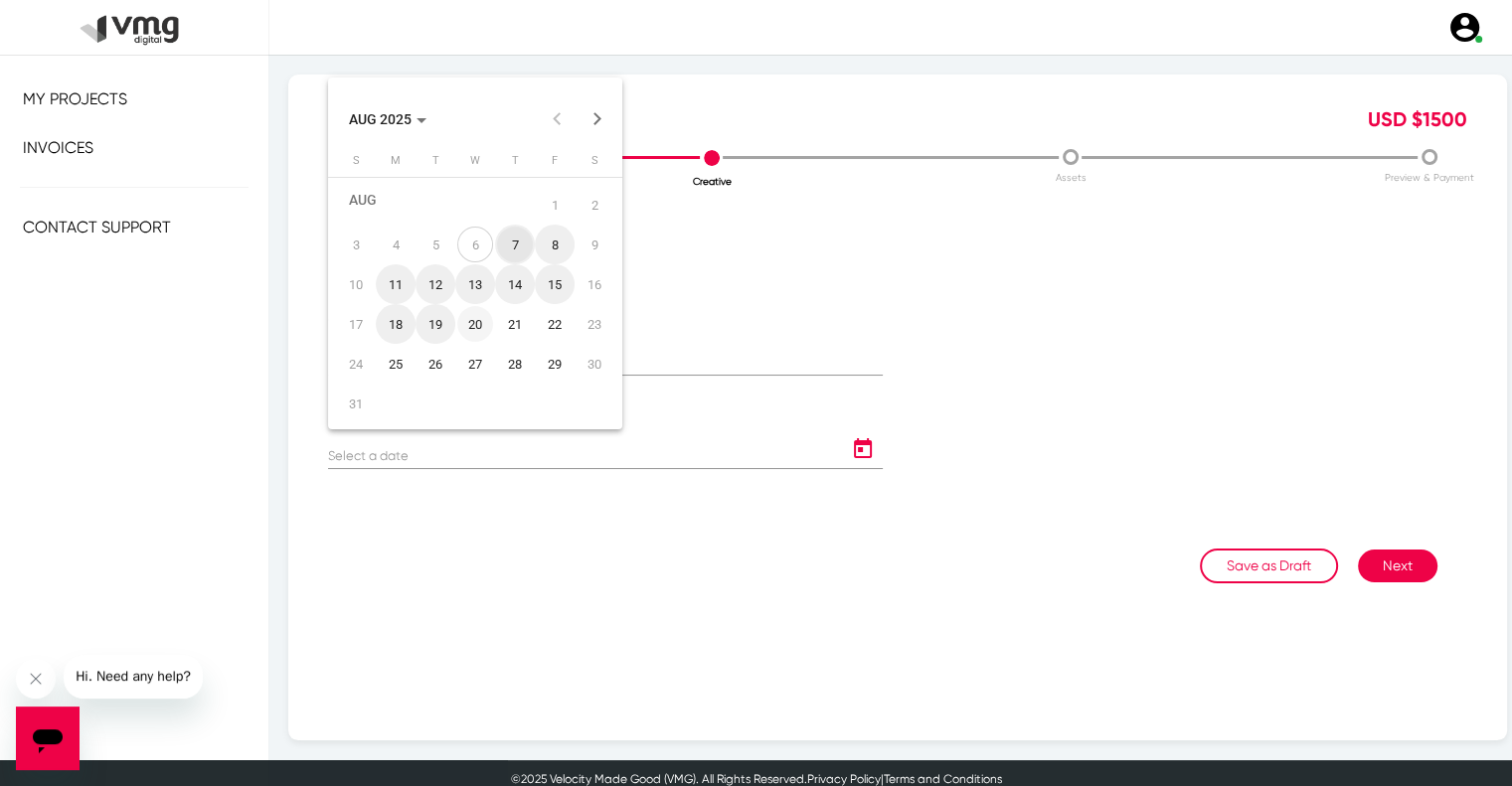 click on "20" at bounding box center (475, 324) 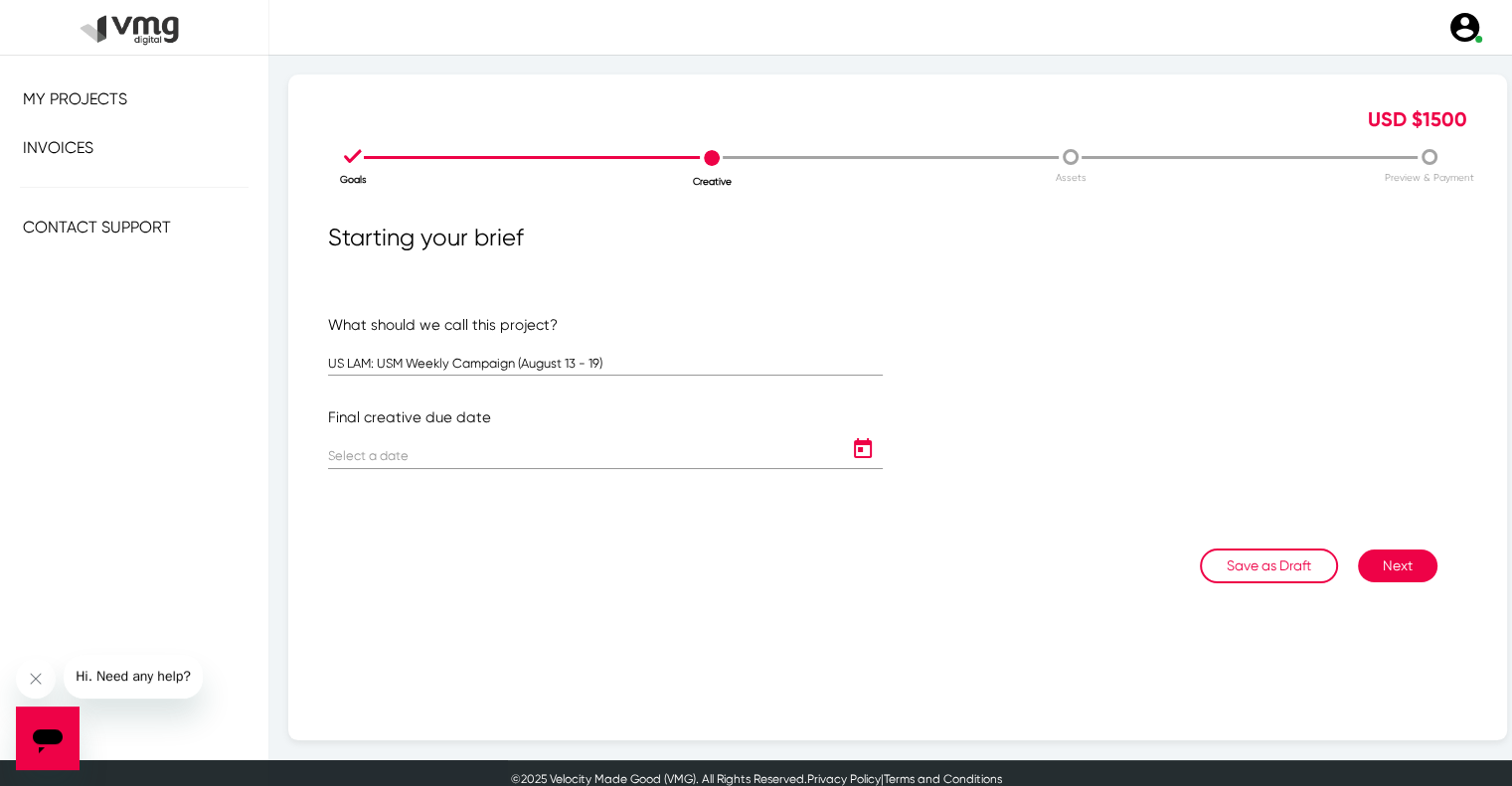type on "[DATE]" 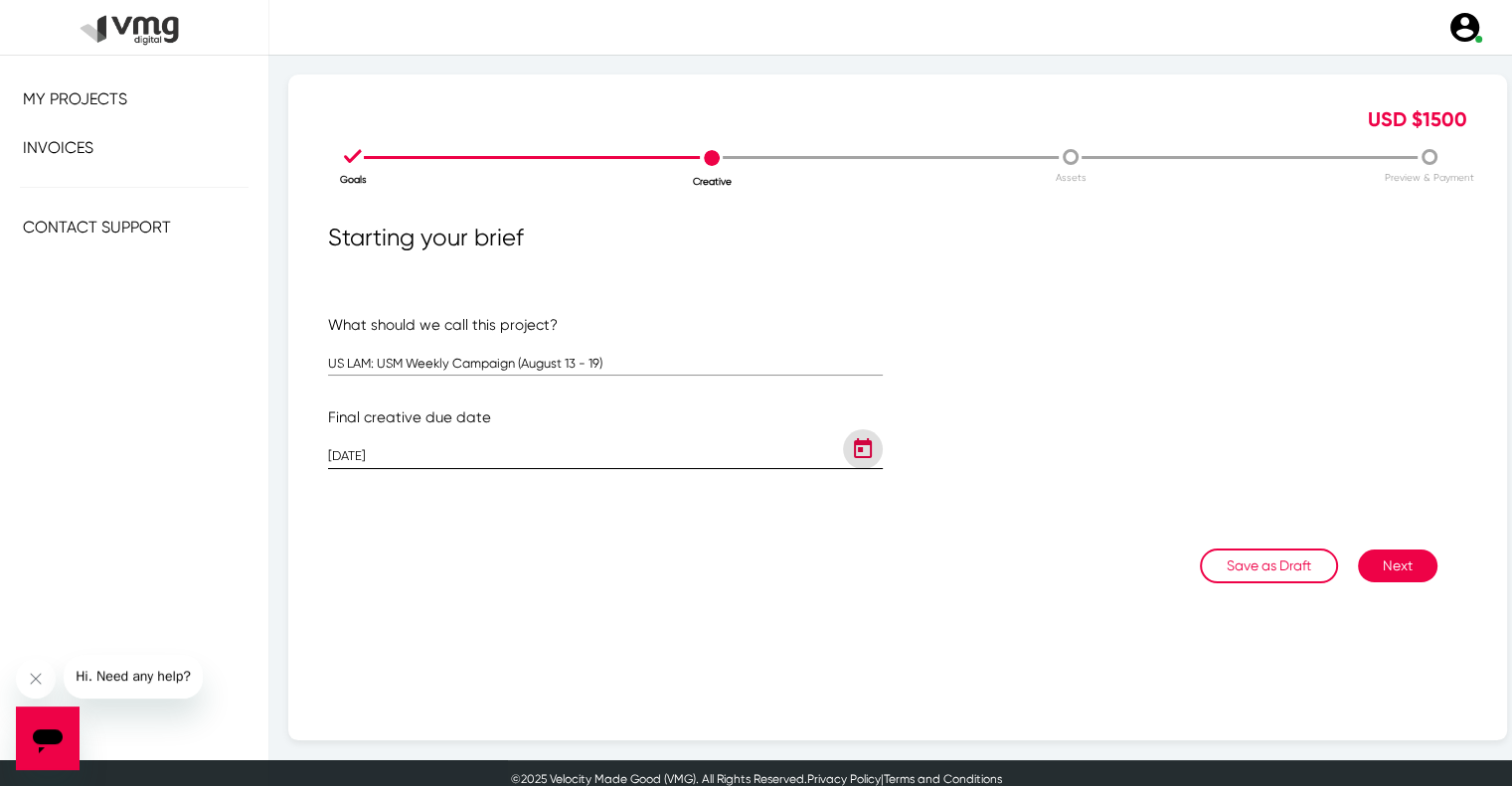 click 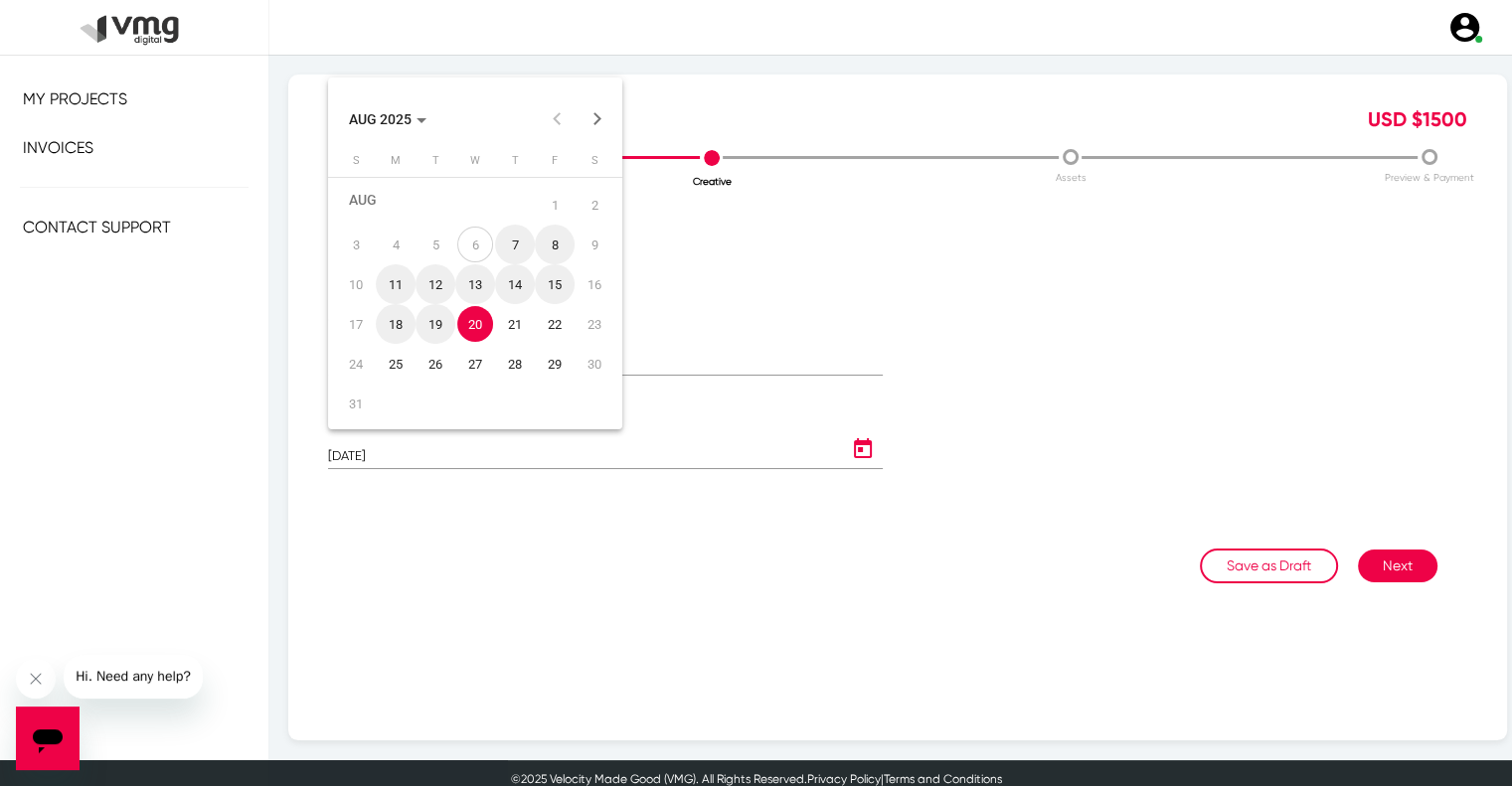 click on "20" at bounding box center (475, 324) 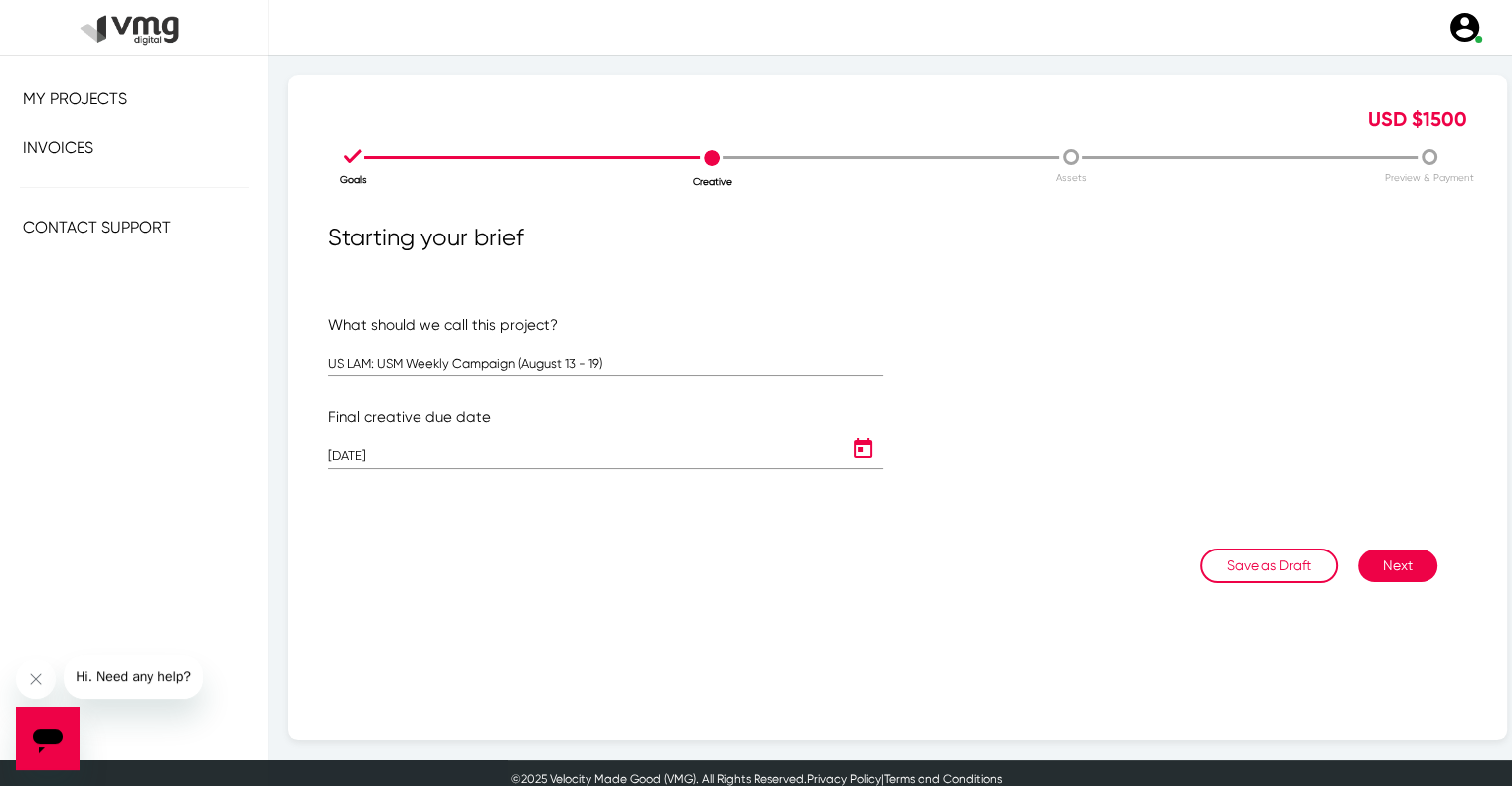 click on "Next" 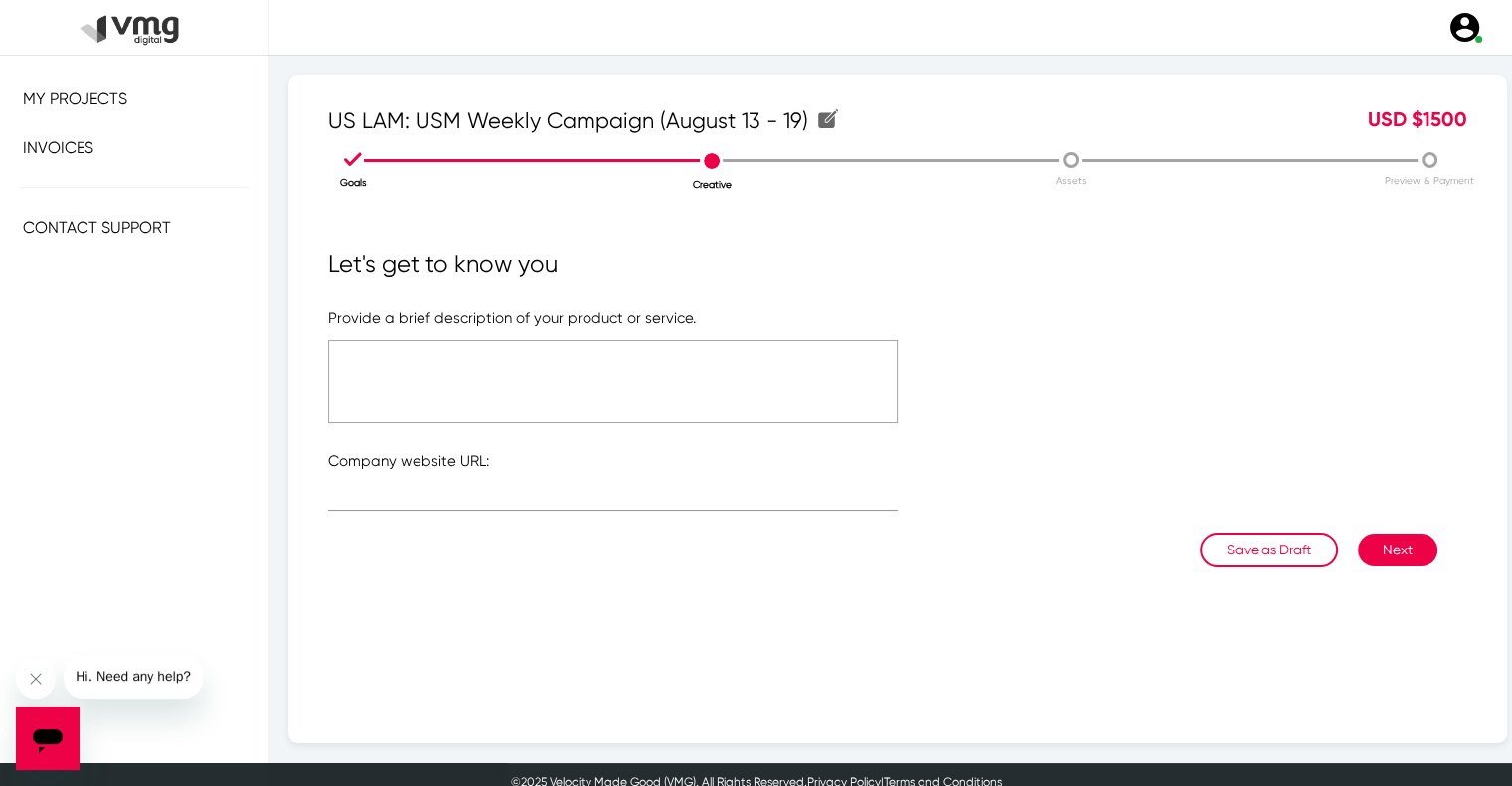 click 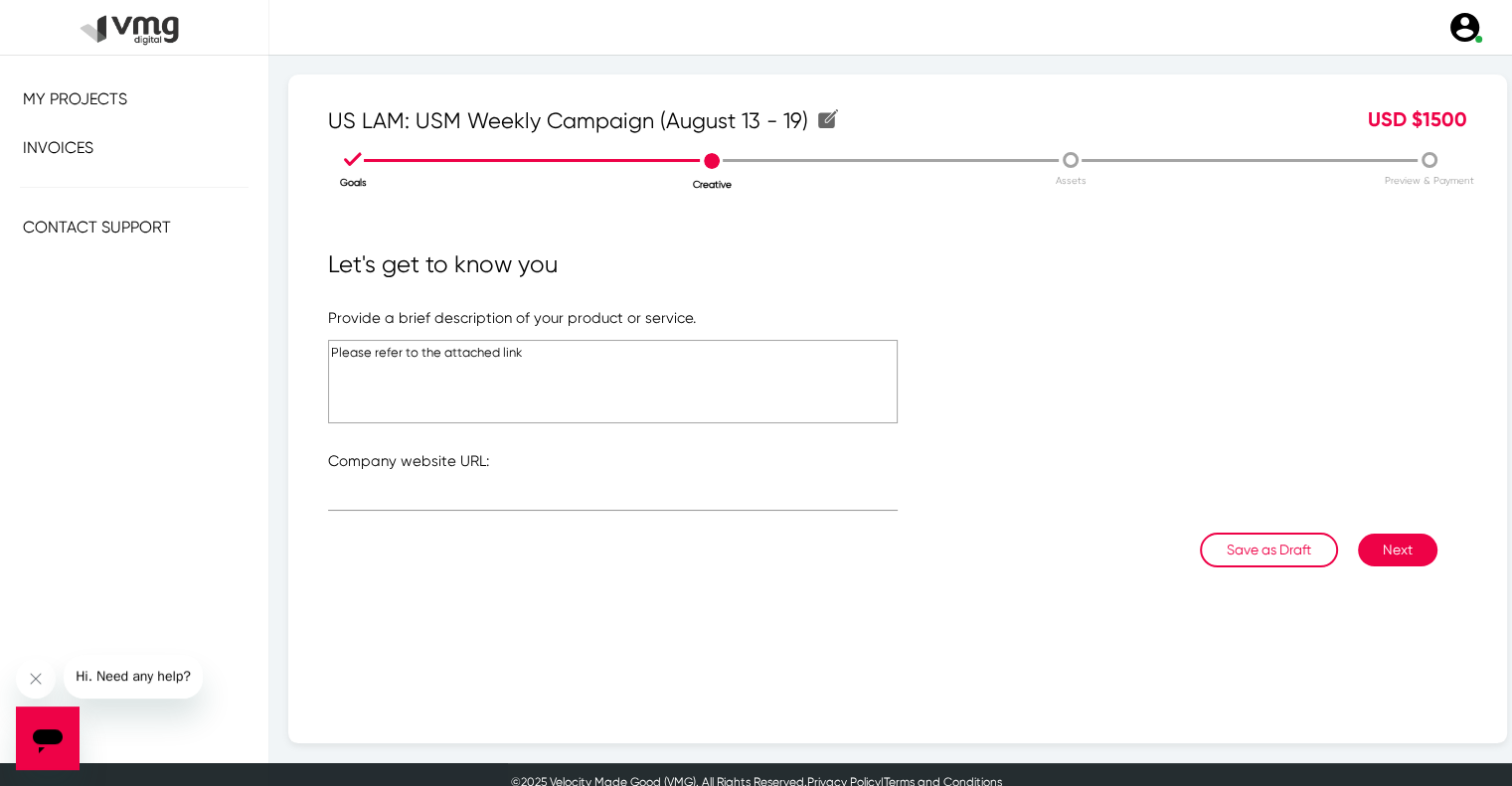 click on "Please refer to the attached link" 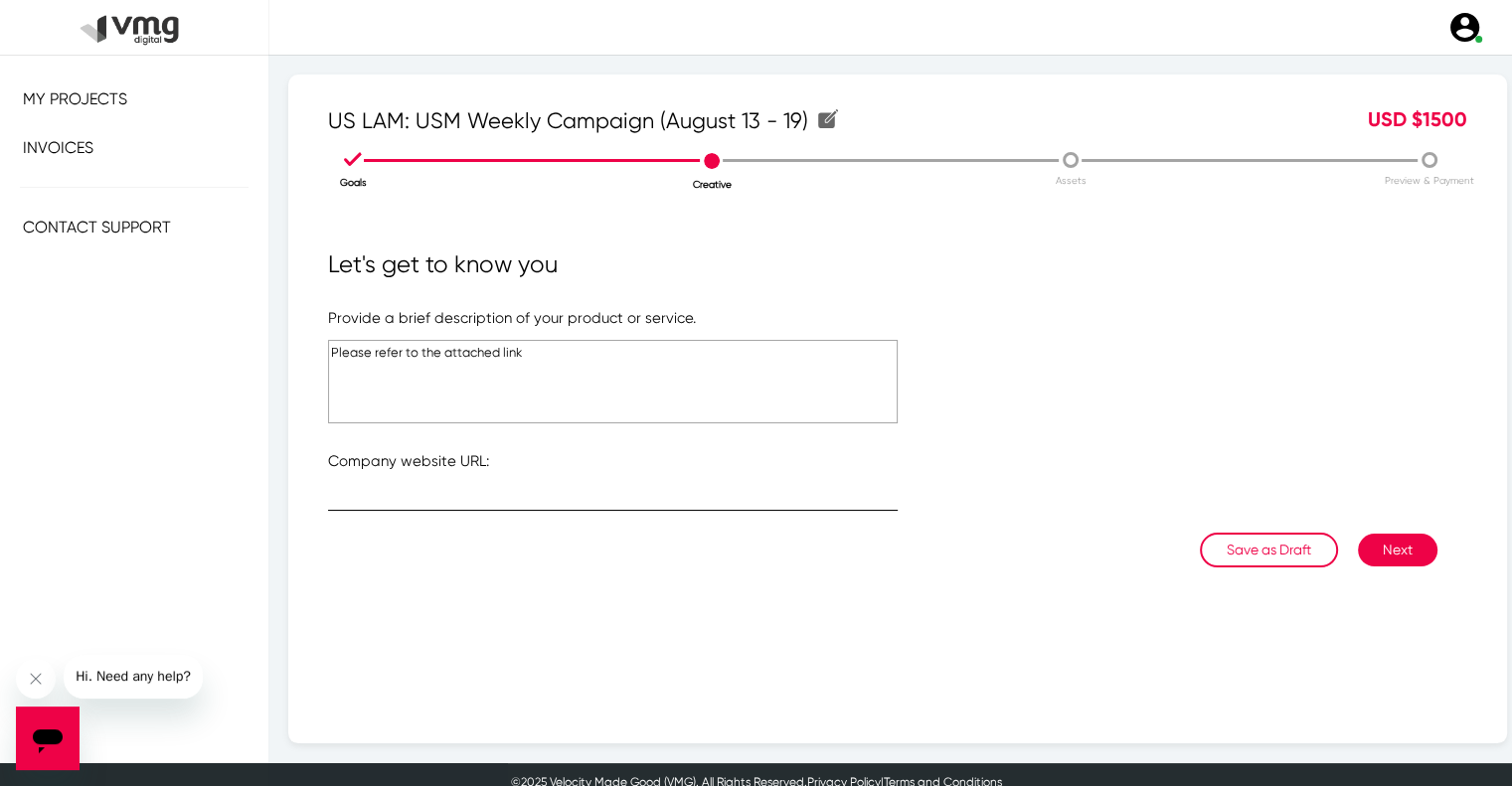 type on "Please refer to the attached link" 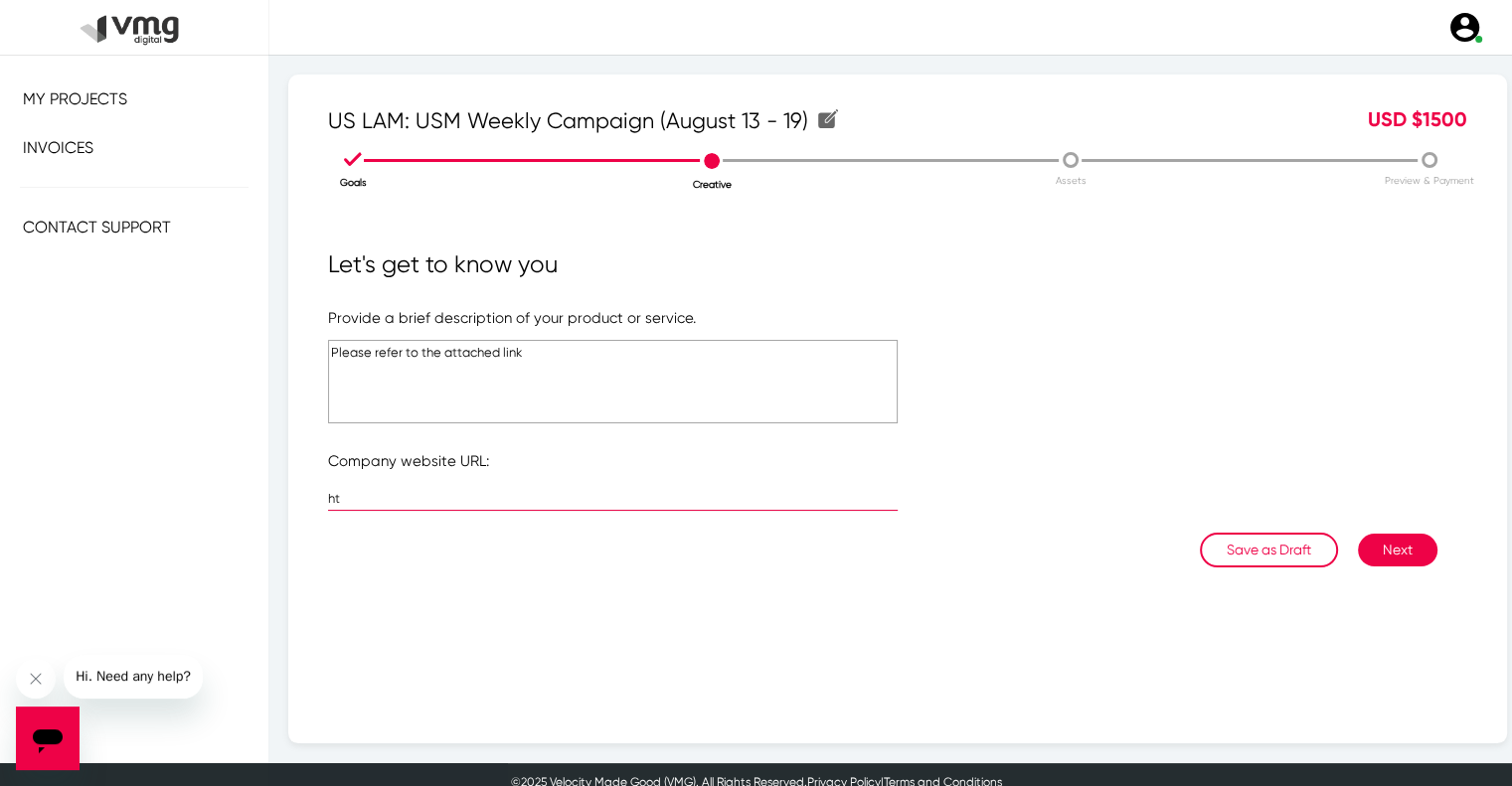type on "https://www.unitedsupermarkets.com/" 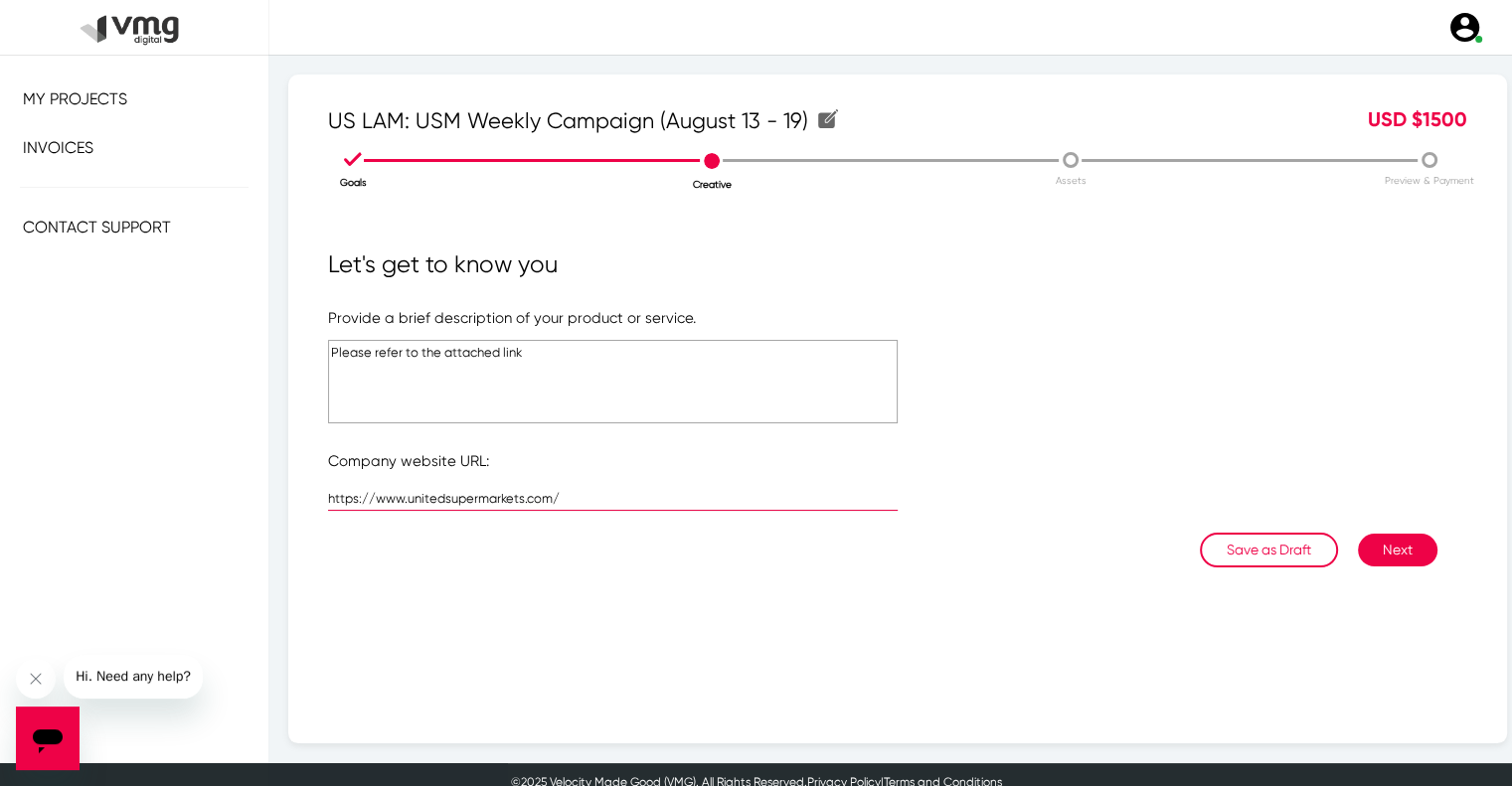 click on "Next" 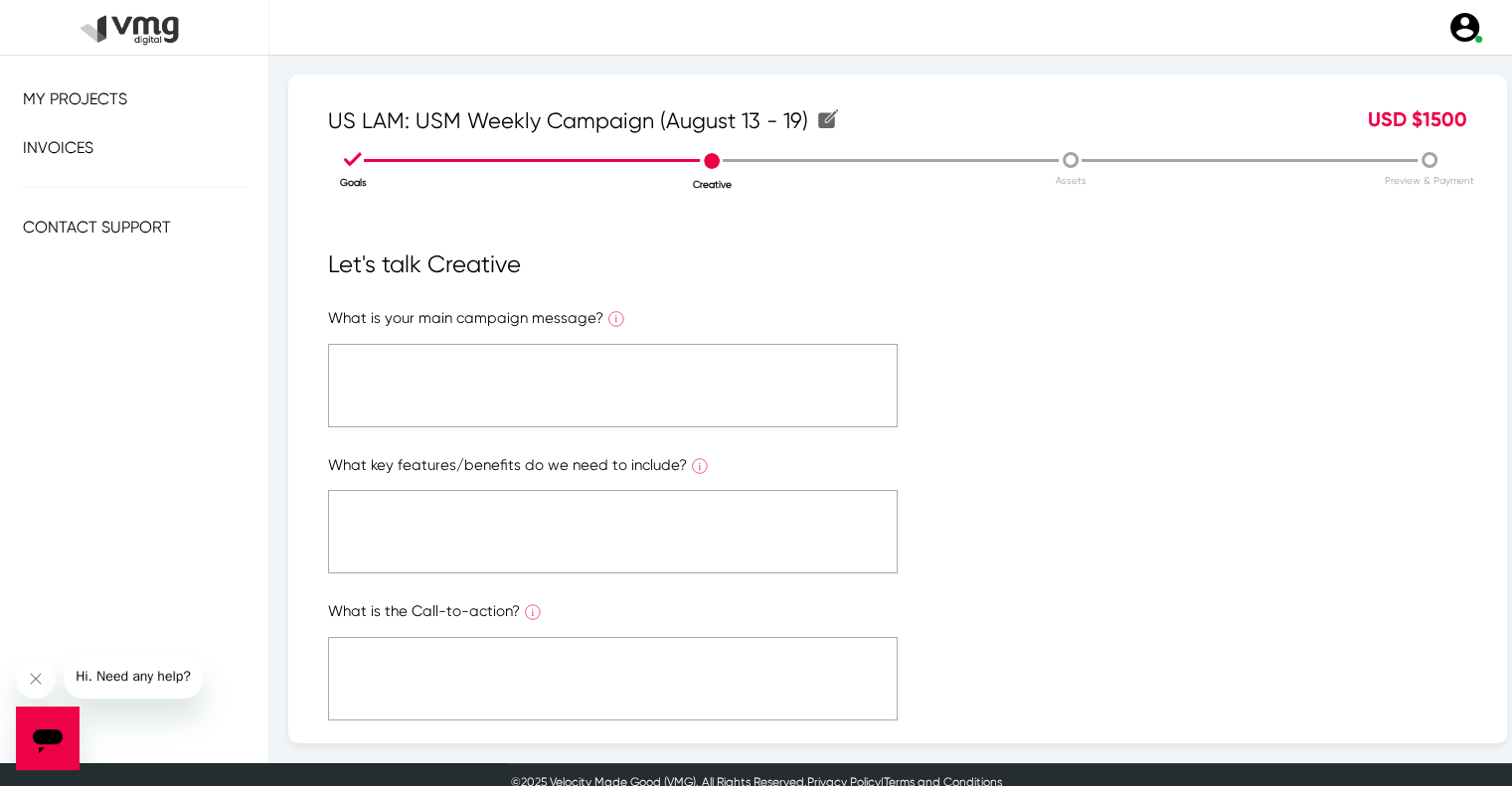 click 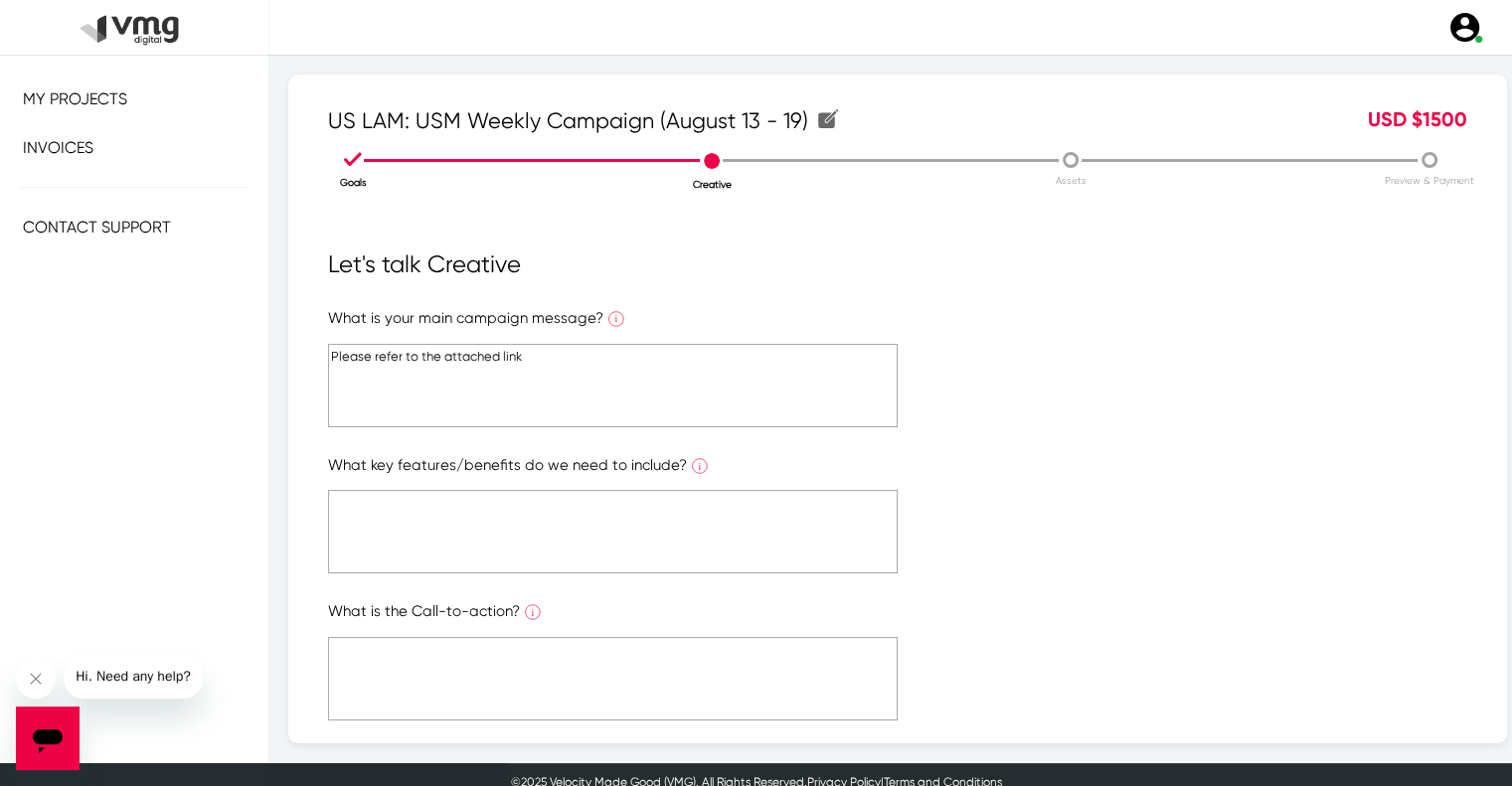 type on "Please refer to the attached link" 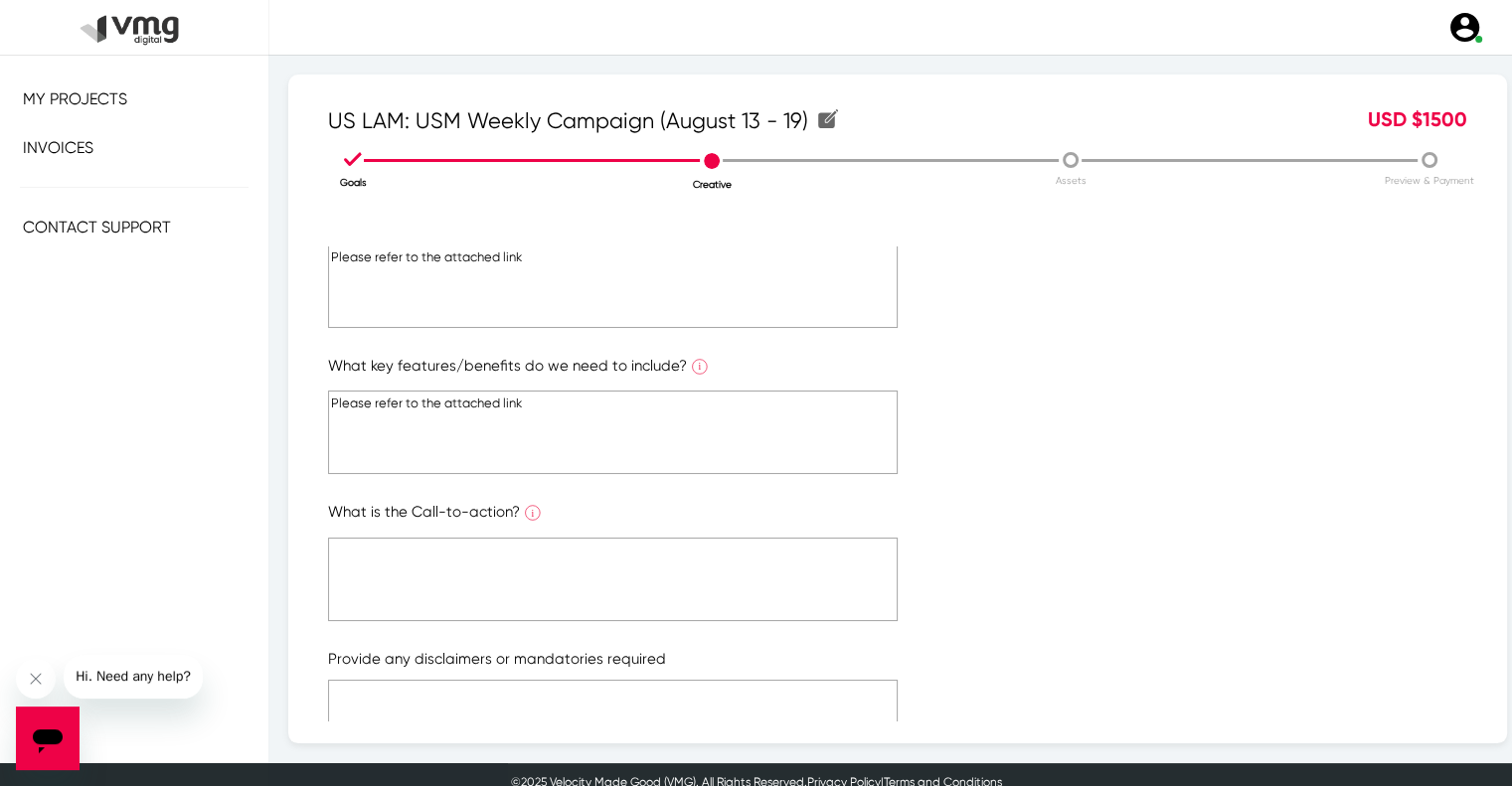 type on "Please refer to the attached link" 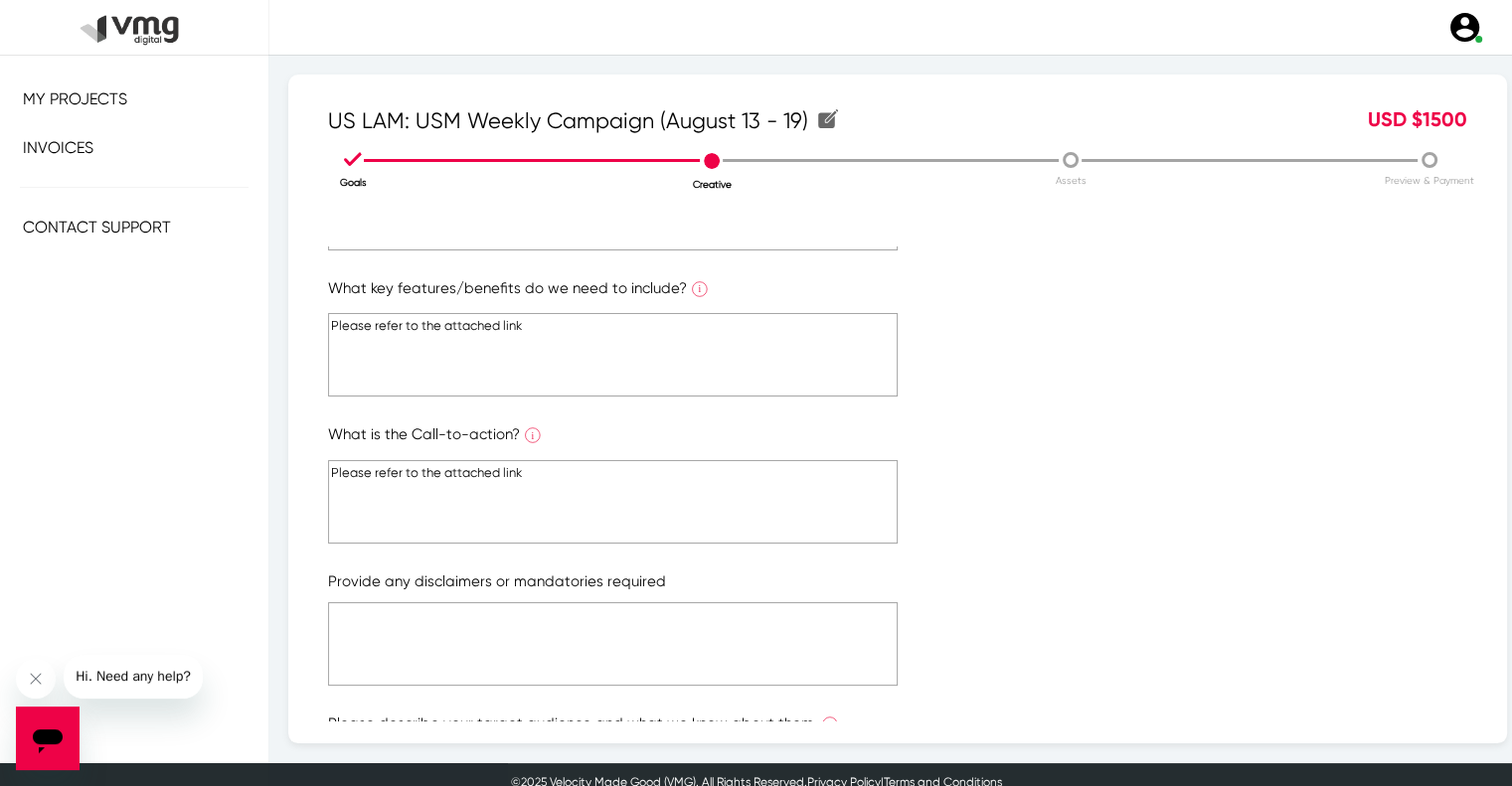 scroll, scrollTop: 298, scrollLeft: 0, axis: vertical 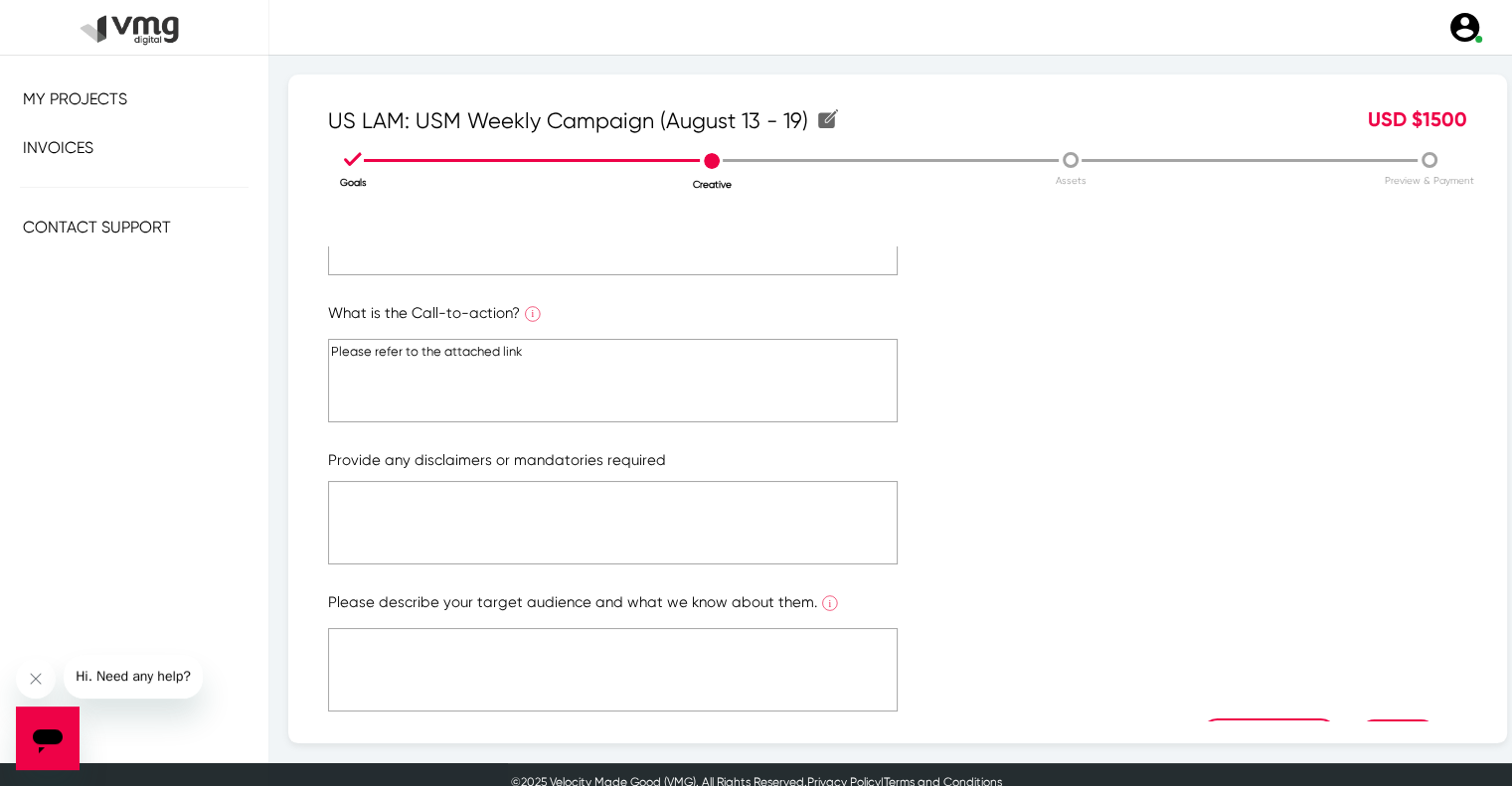 type on "Please refer to the attached link" 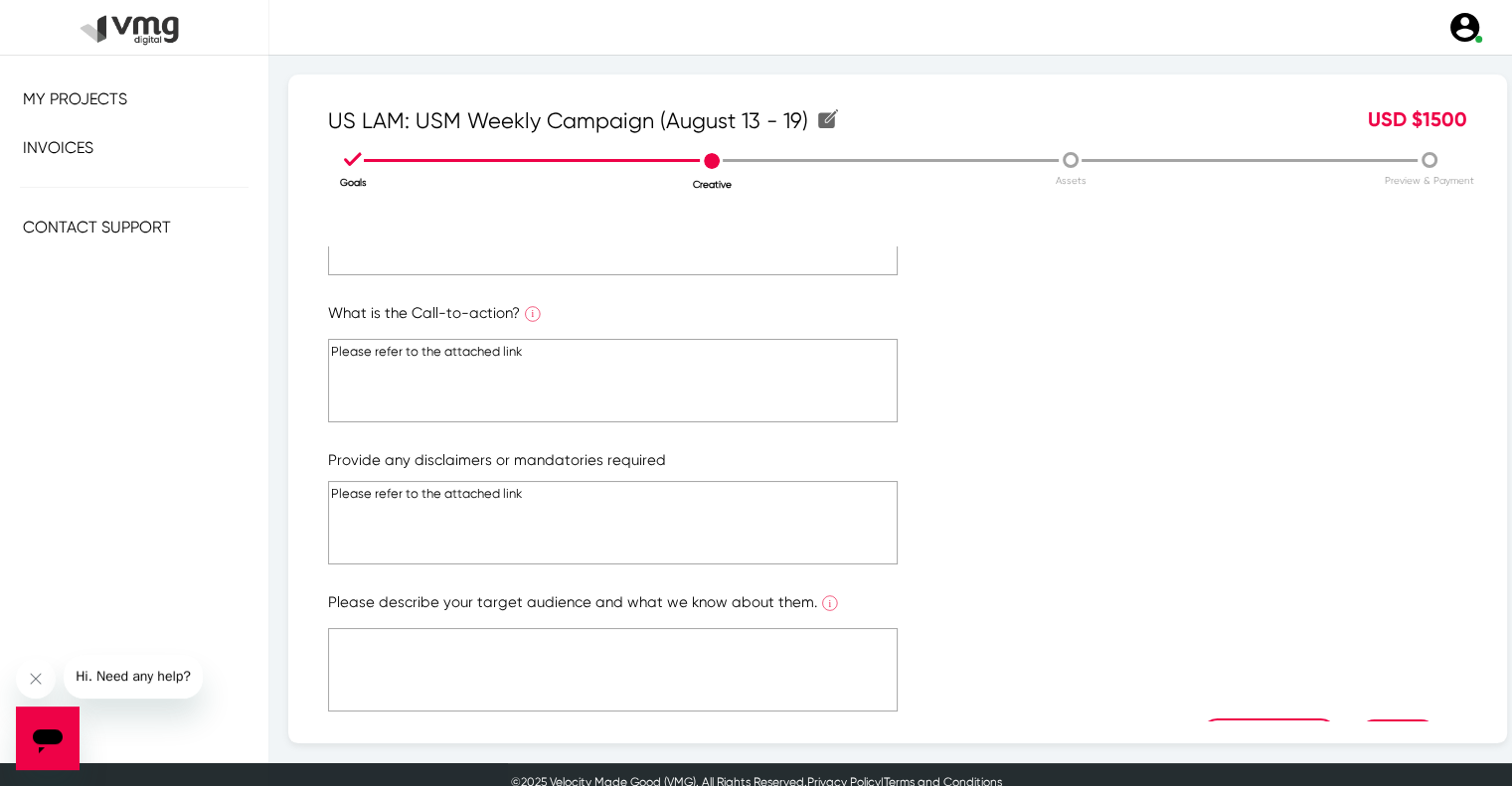 type on "Please refer to the attached link" 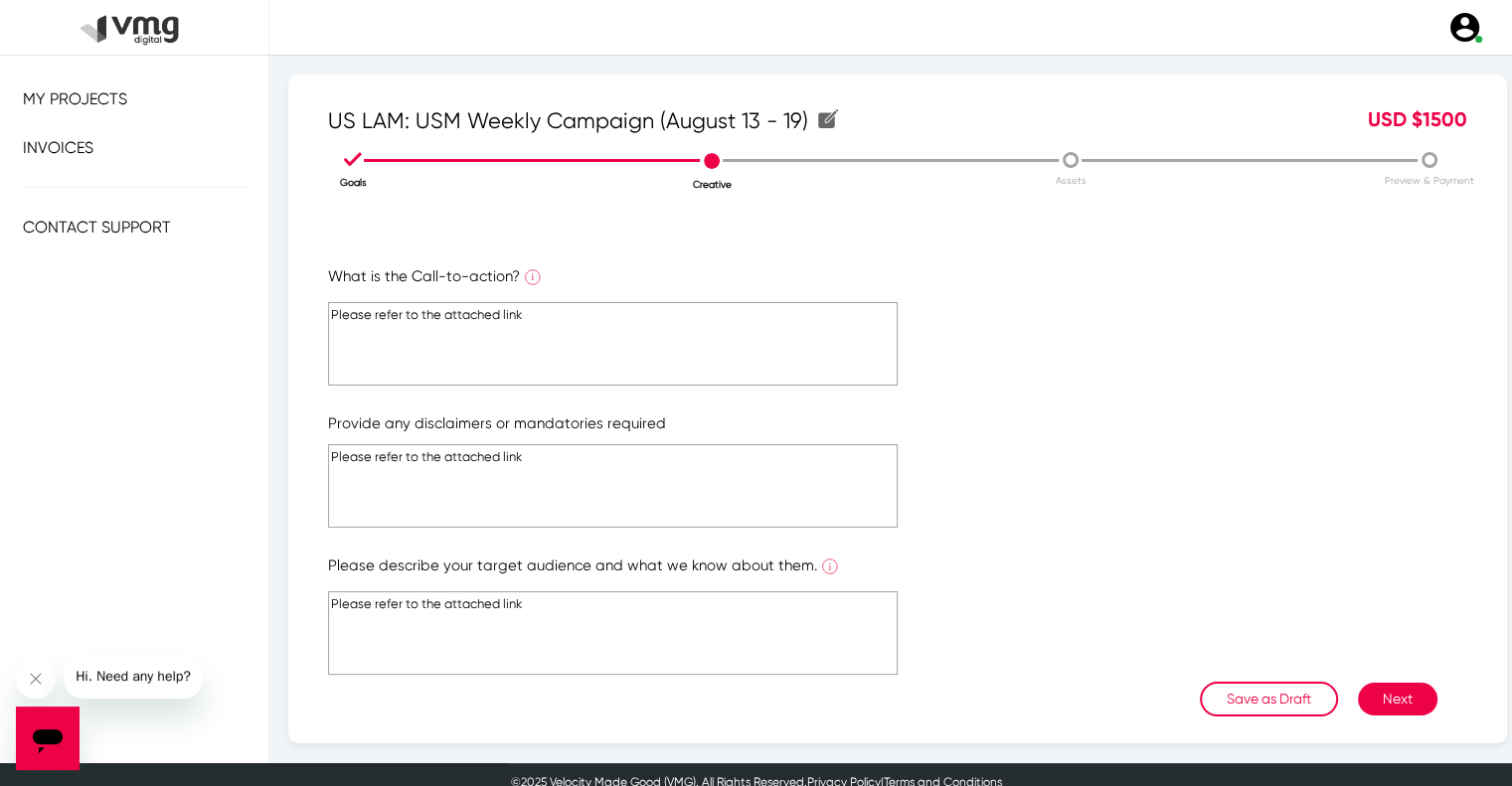 scroll, scrollTop: 356, scrollLeft: 0, axis: vertical 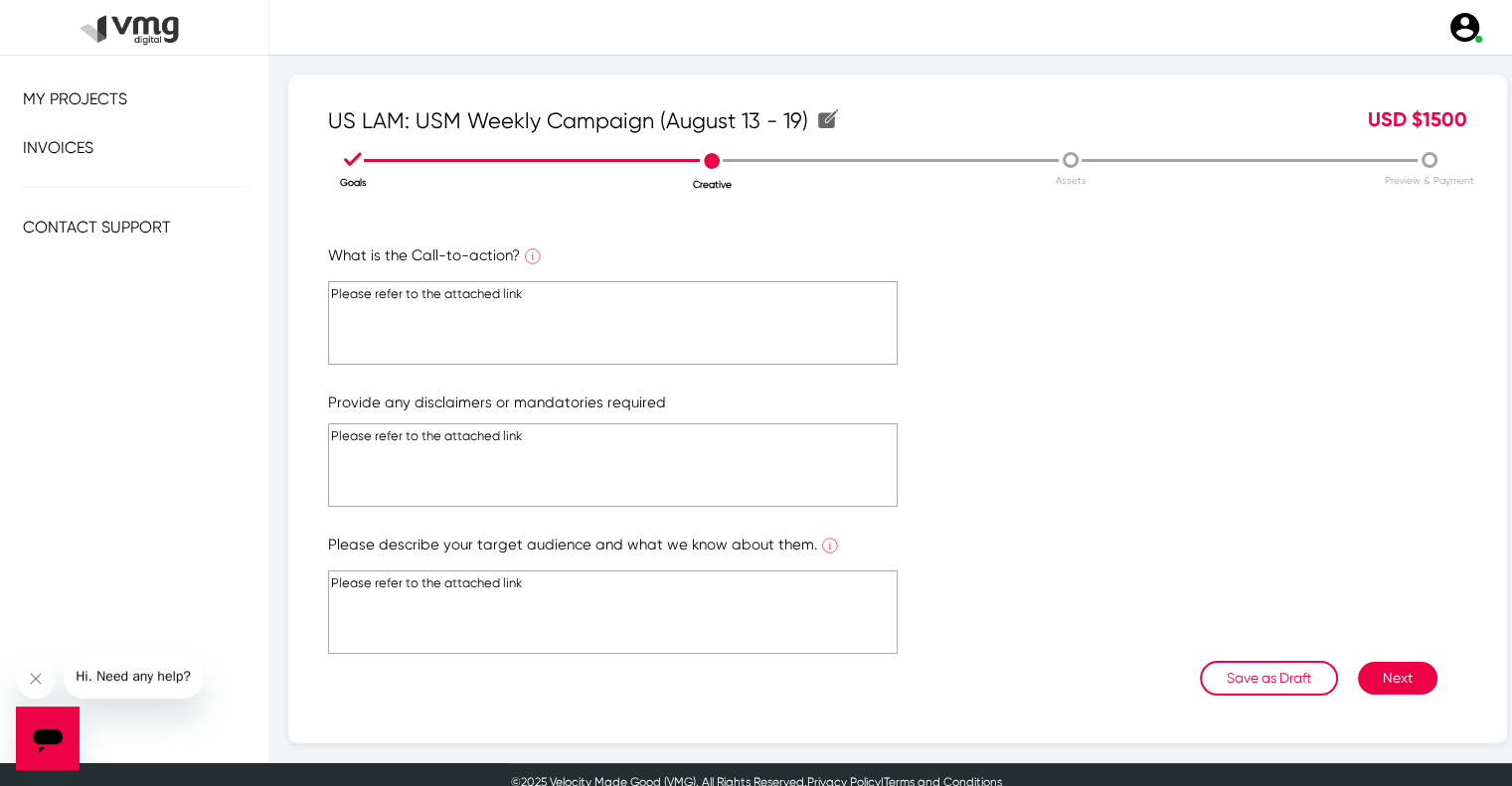 type on "Please refer to the attached link" 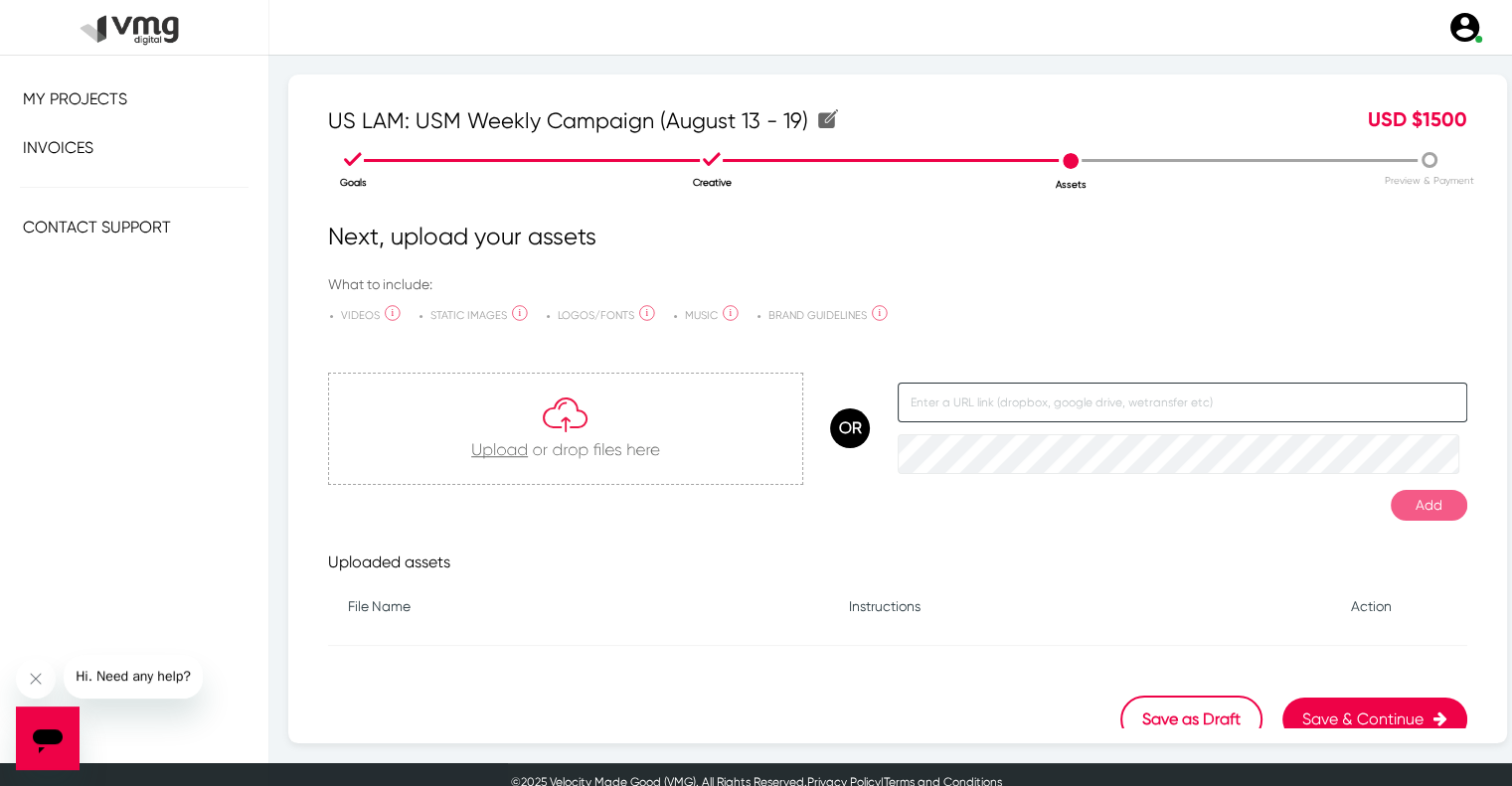 click 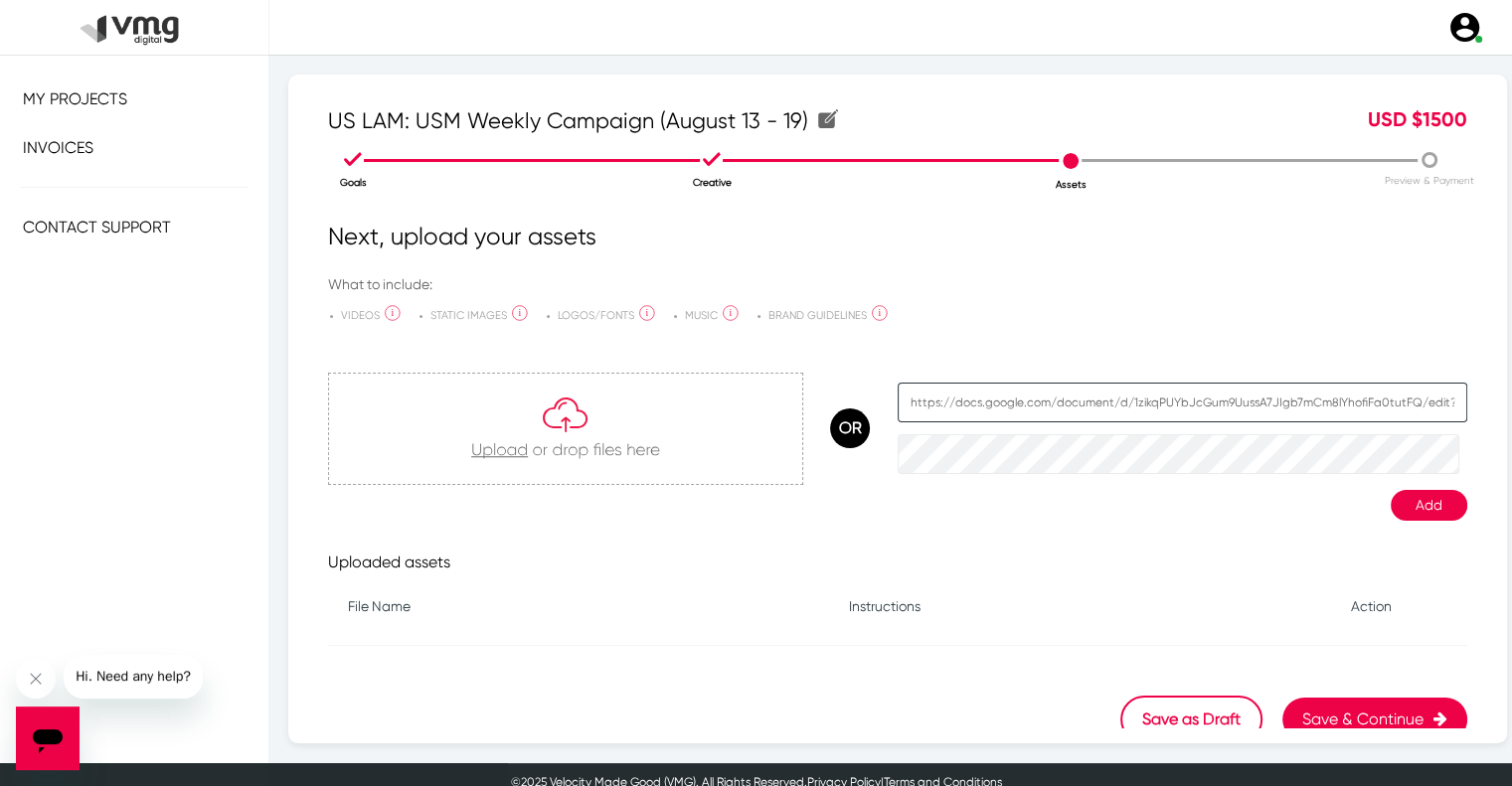 scroll, scrollTop: 0, scrollLeft: 67, axis: horizontal 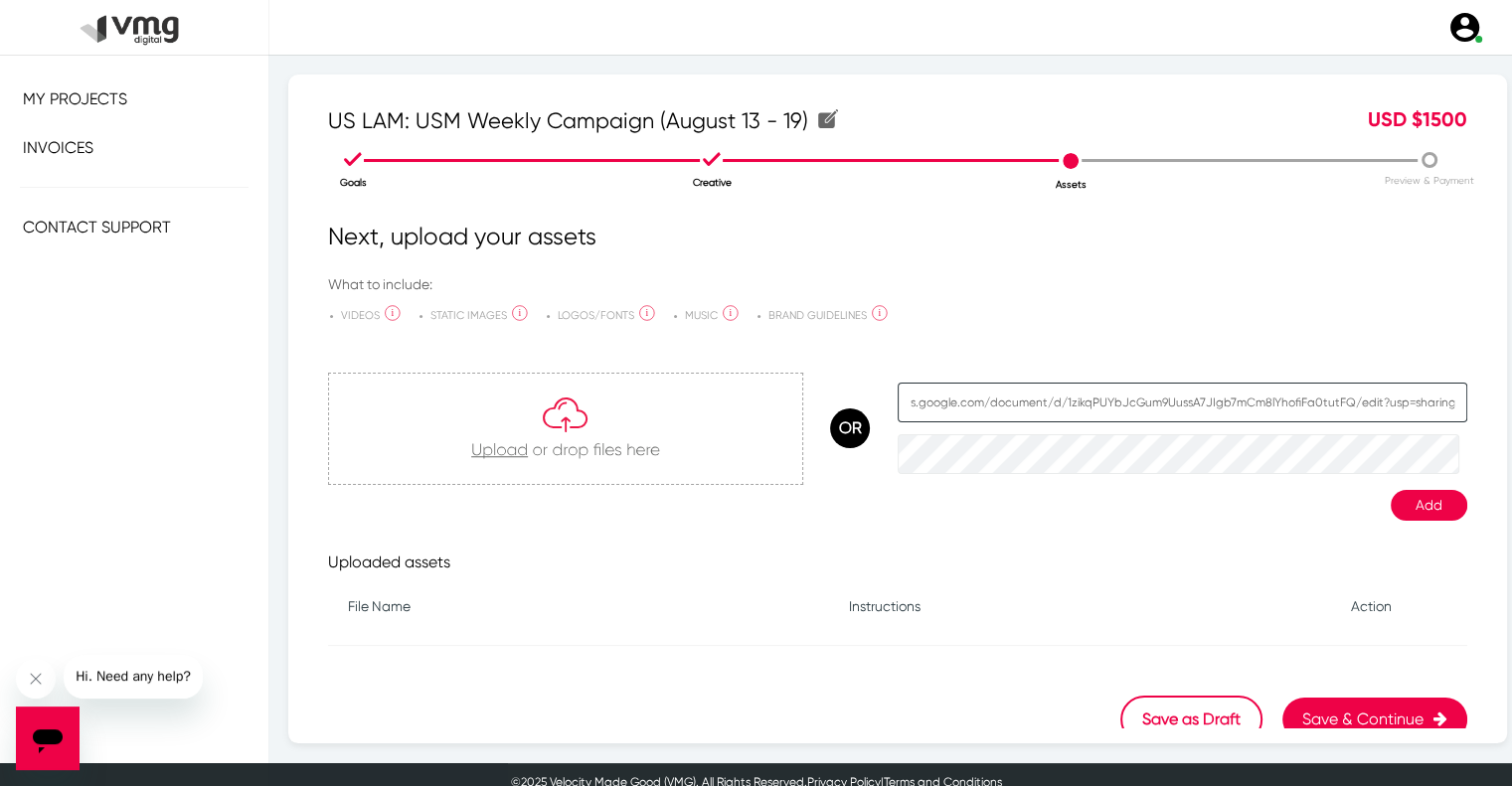 type on "https://docs.google.com/document/d/1zikqPUYbJcGum9UussA7JIgb7mCm8lYhofiFa0tutFQ/edit?usp=sharing" 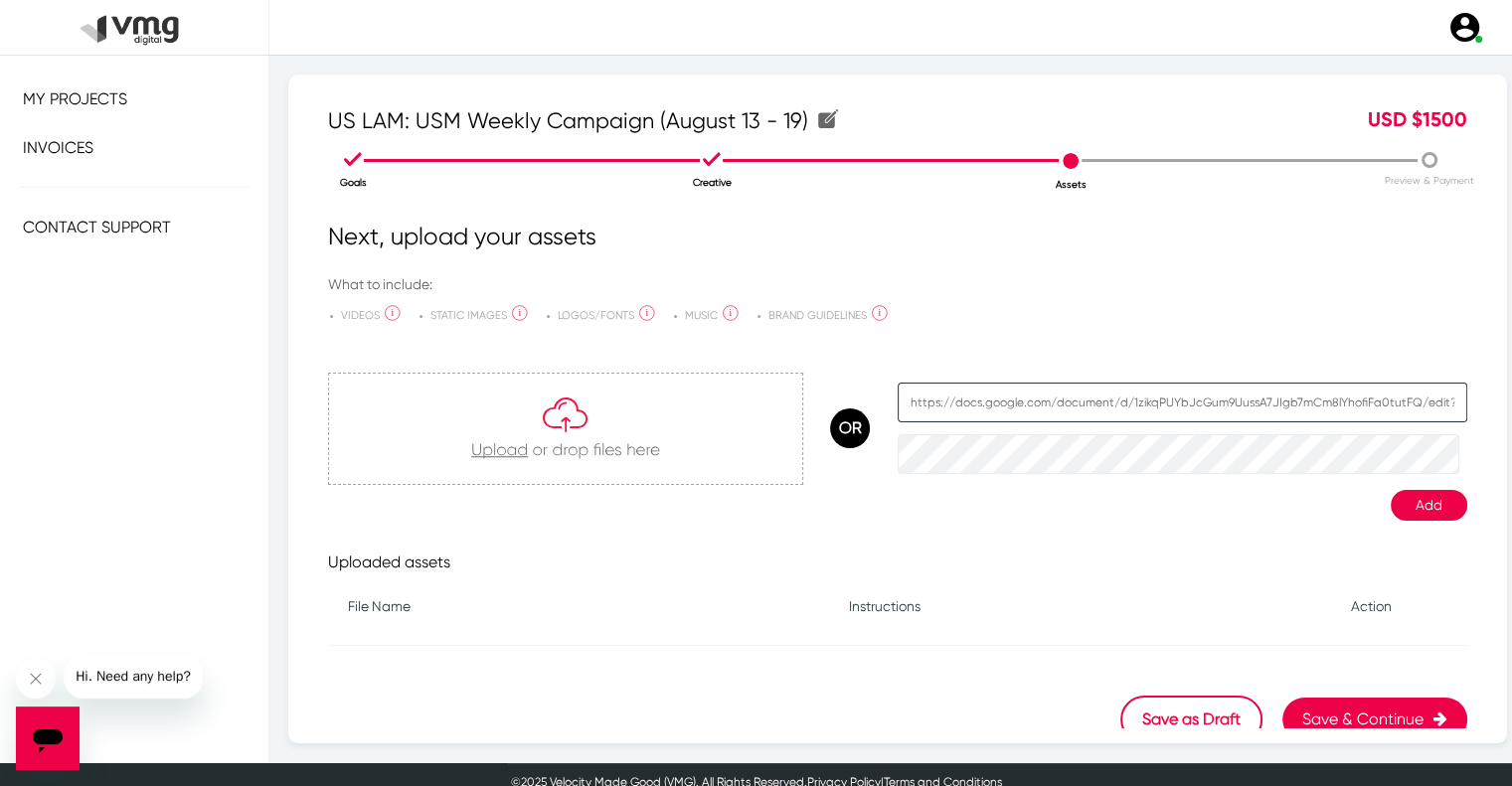 click on "https://docs.google.com/document/d/1zikqPUYbJcGum9UussA7JIgb7mCm8lYhofiFa0tutFQ/edit?usp=sharing" 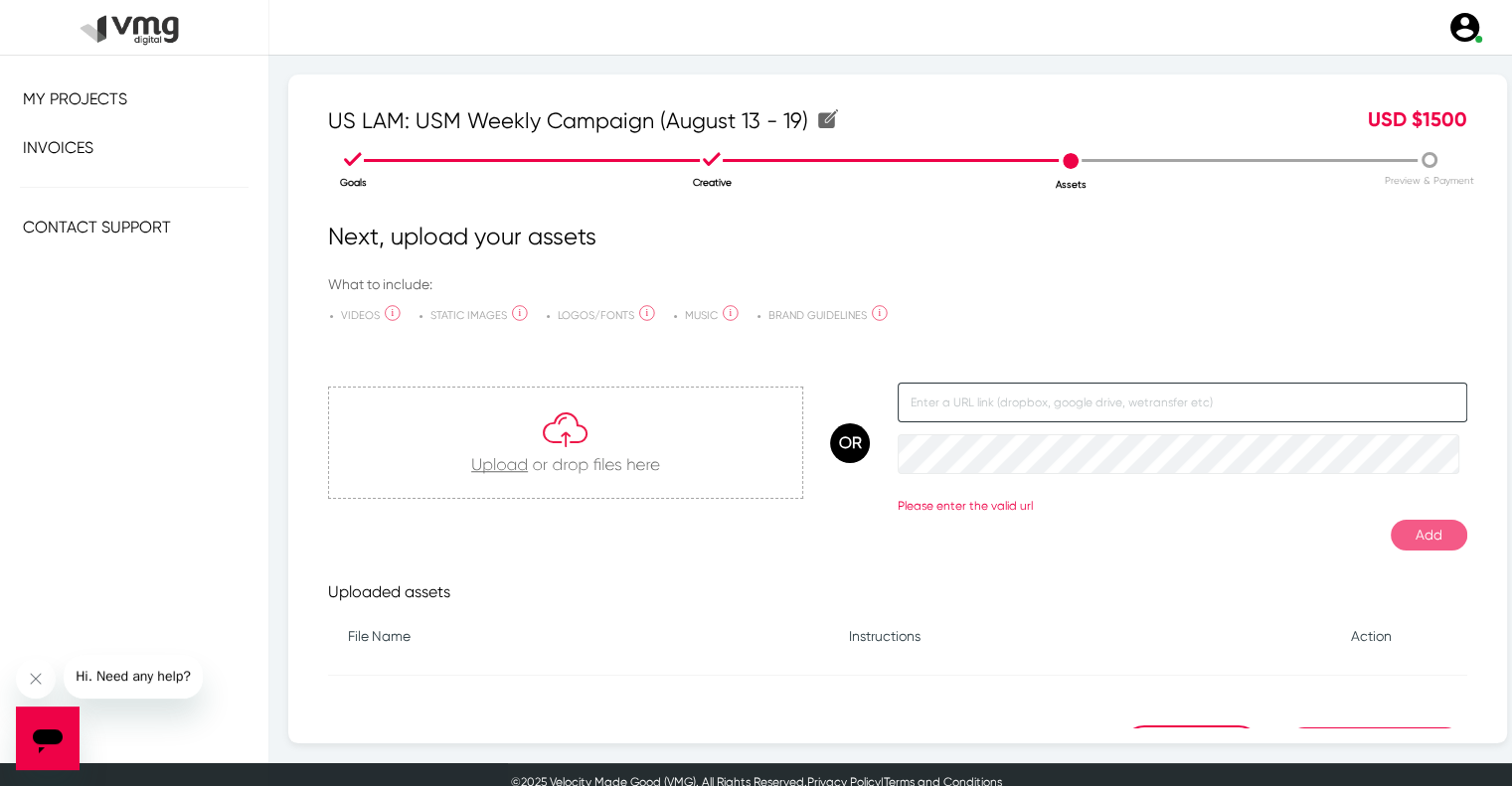 paste on "https://docs.google.com/document/d/1zikqPUYbJcGum9UussA7JIgb7mCm8lYhofiFa0tutFQ/edit?usp=sharing" 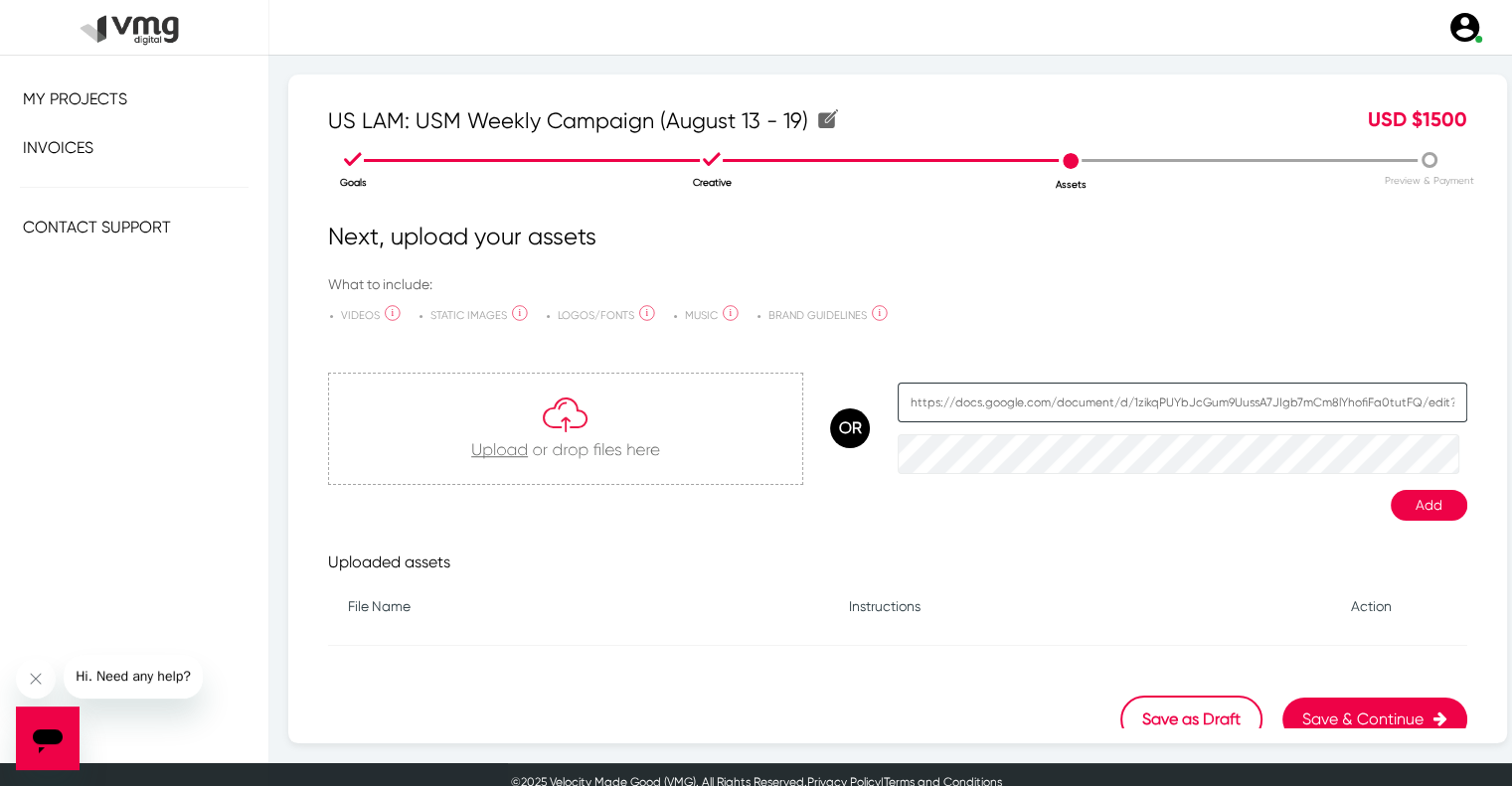 scroll, scrollTop: 0, scrollLeft: 67, axis: horizontal 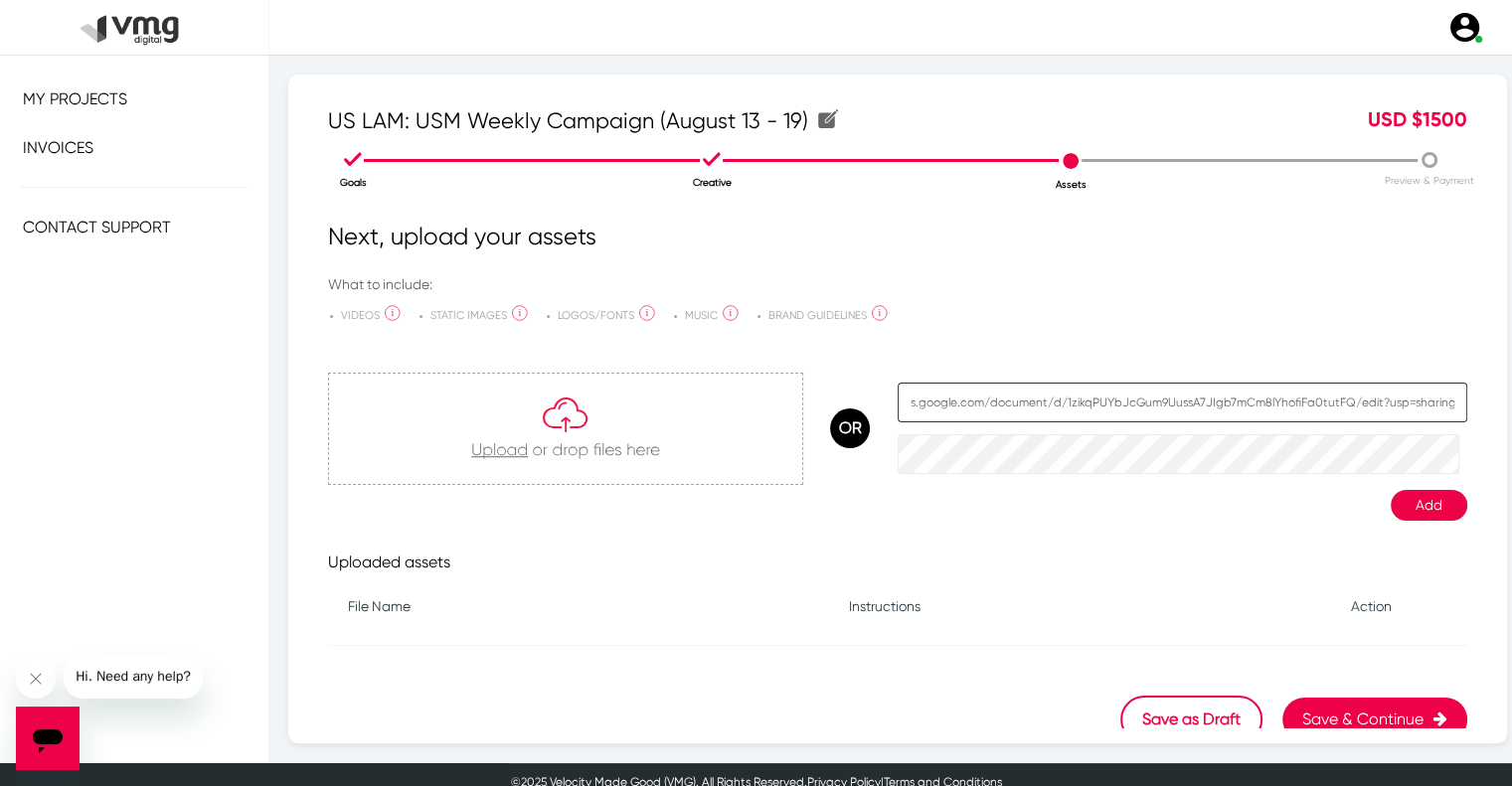 type on "https://docs.google.com/document/d/1zikqPUYbJcGum9UussA7JIgb7mCm8lYhofiFa0tutFQ/edit?usp=sharing" 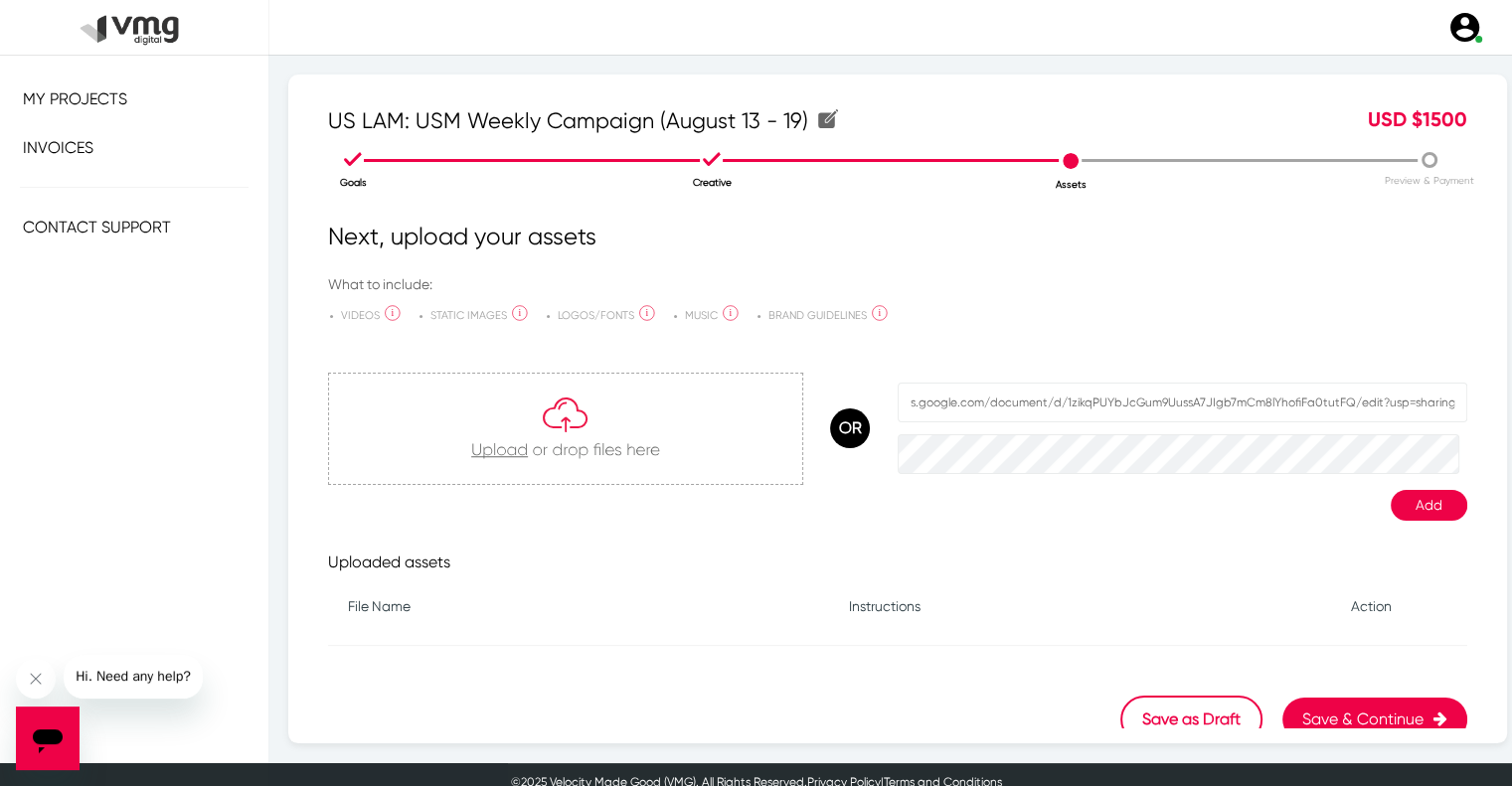 click on "Add" 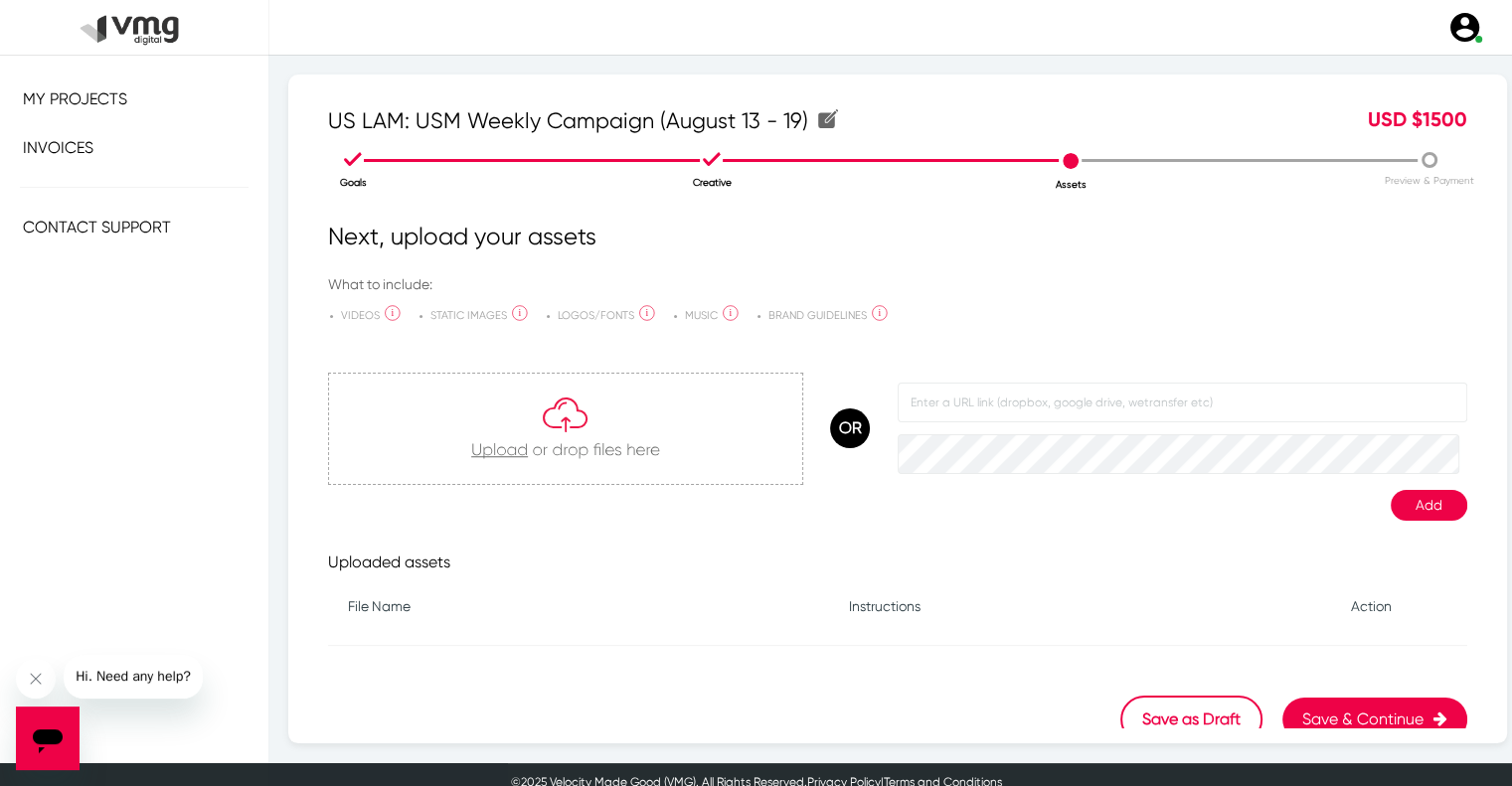 scroll, scrollTop: 0, scrollLeft: 0, axis: both 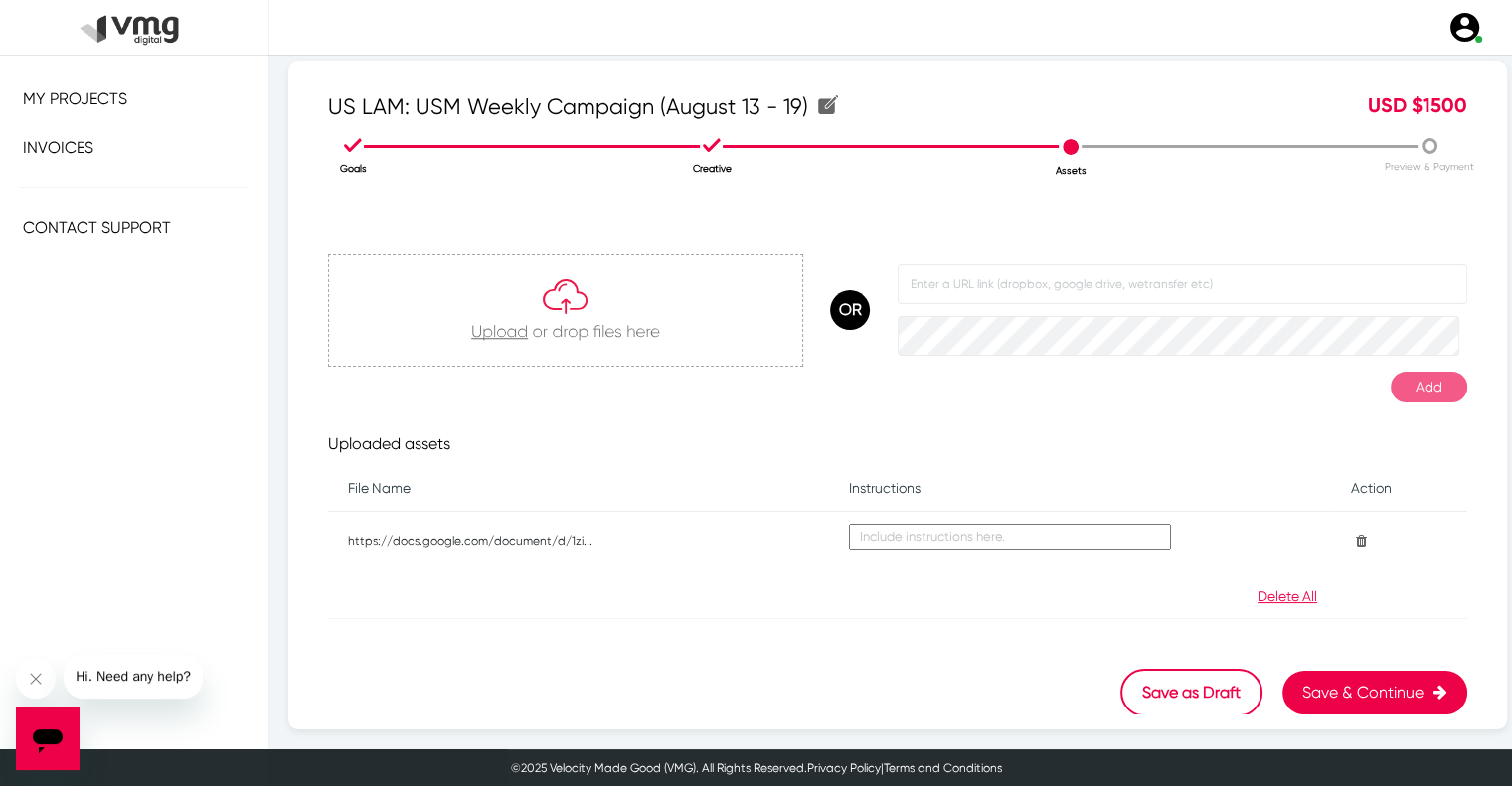 click on "Save & Continue" at bounding box center (1375, 693) 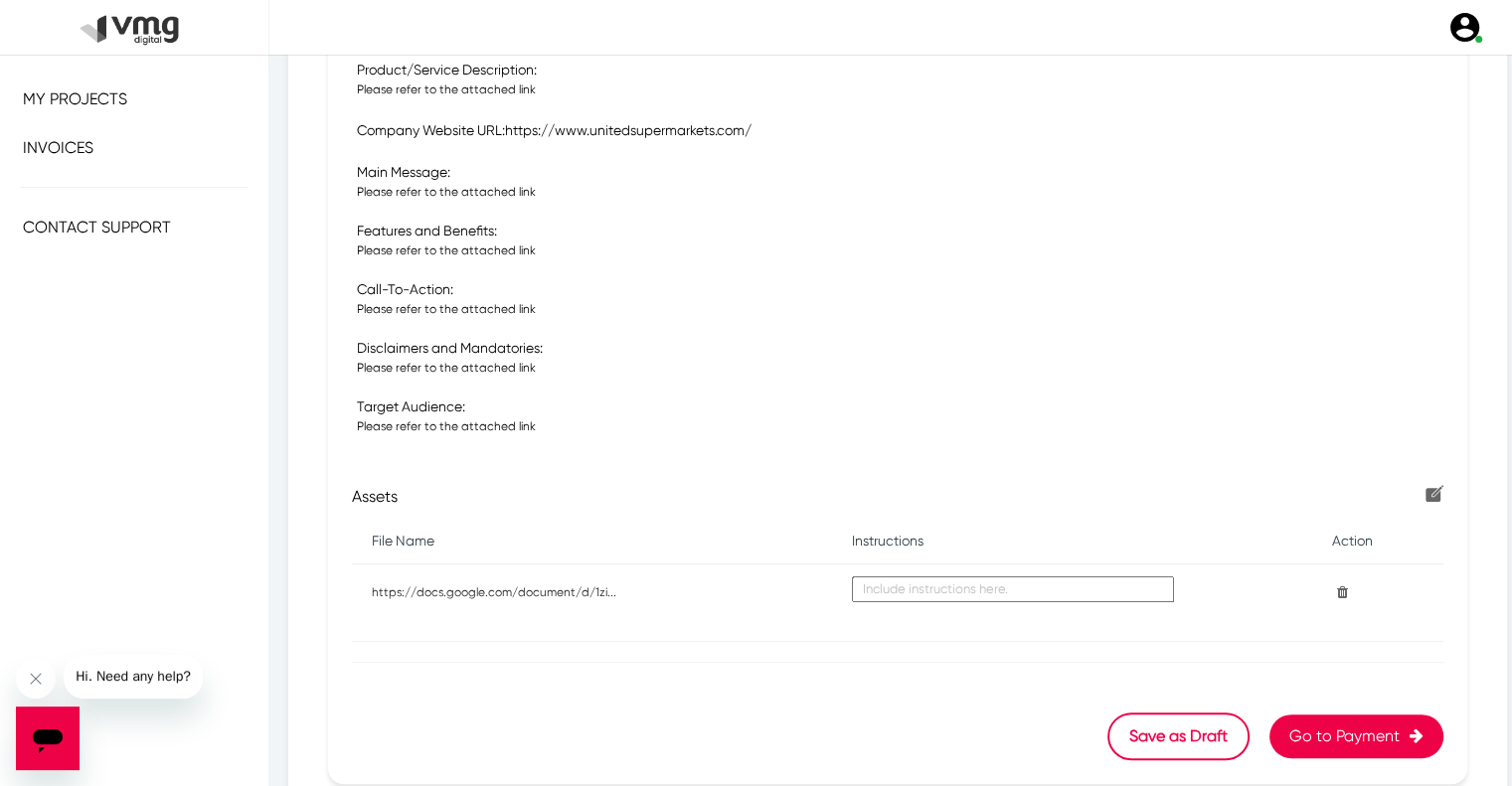 scroll, scrollTop: 618, scrollLeft: 0, axis: vertical 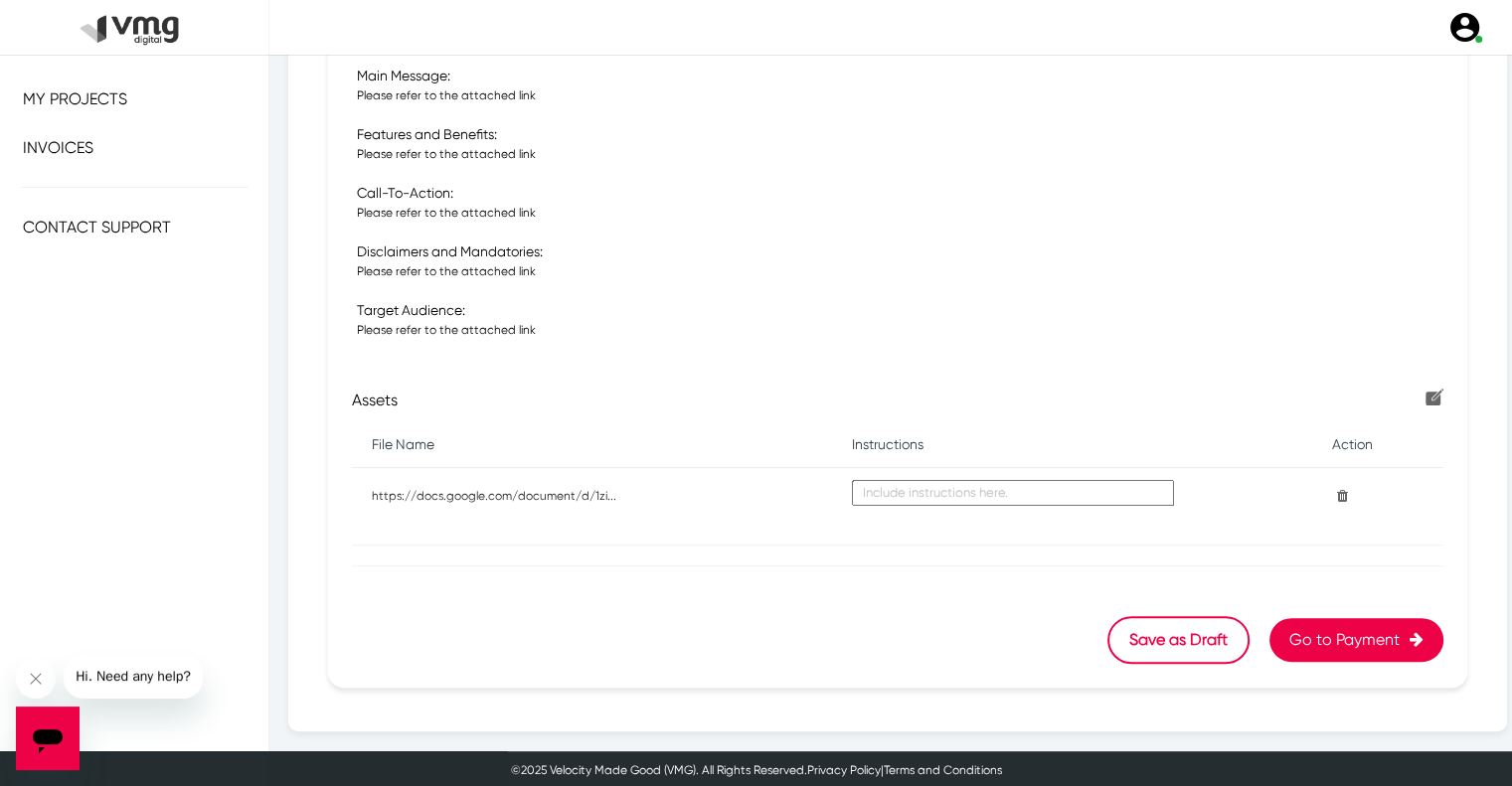 click on "Go to Payment" at bounding box center [1356, 640] 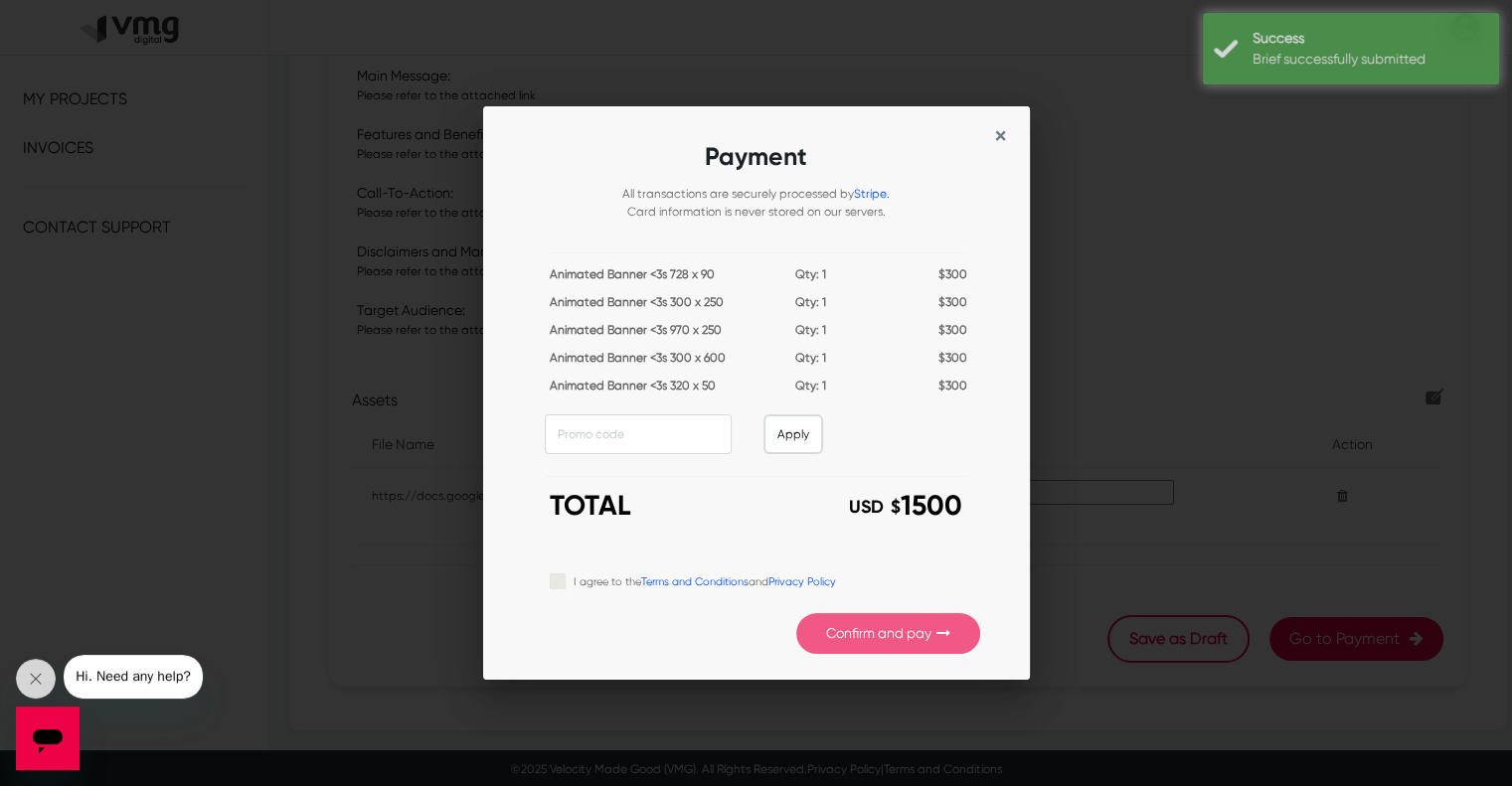 click on "Terms and Conditions" at bounding box center (695, 581) 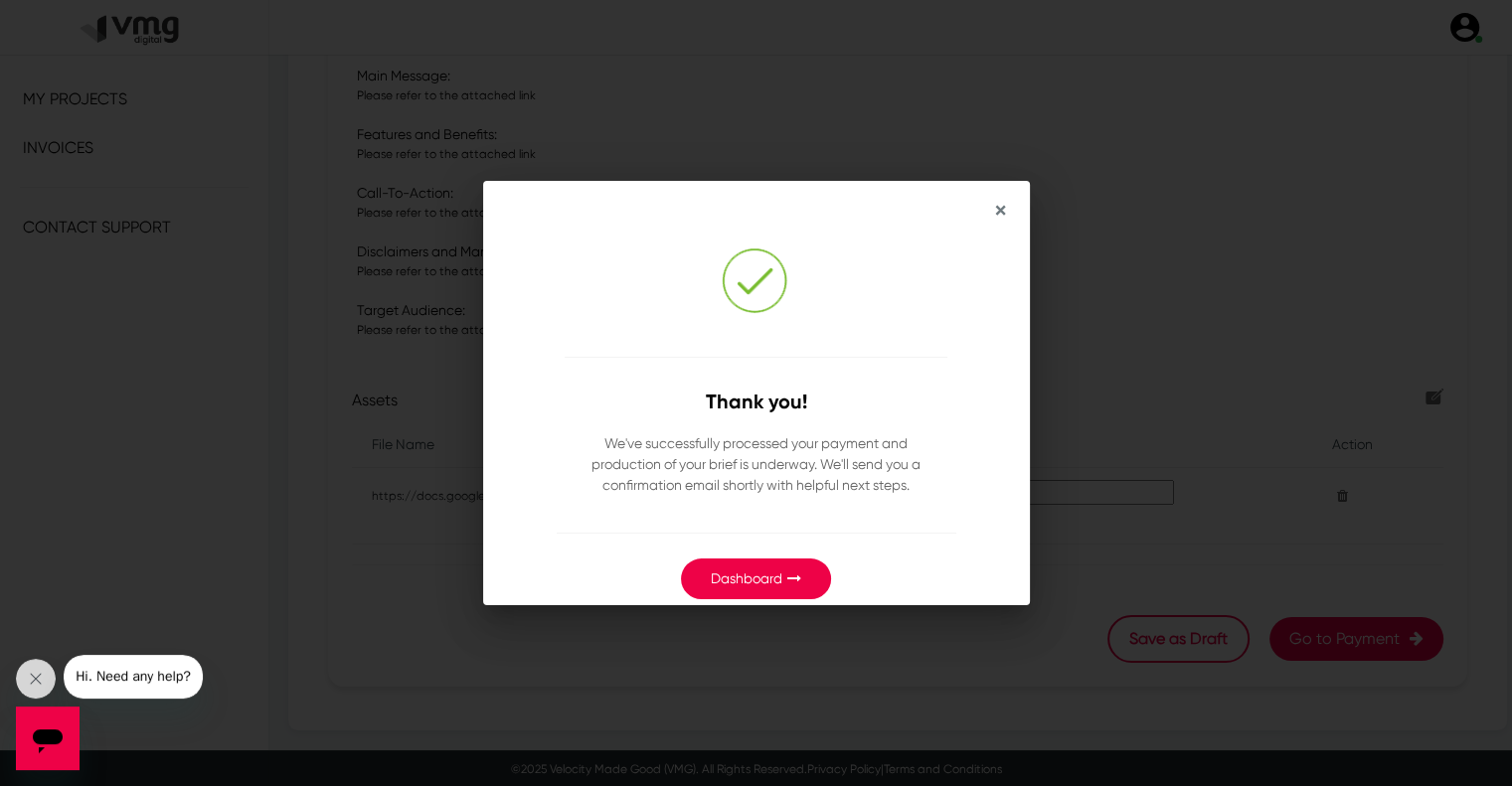 click on "Dashboard" at bounding box center [747, 578] 